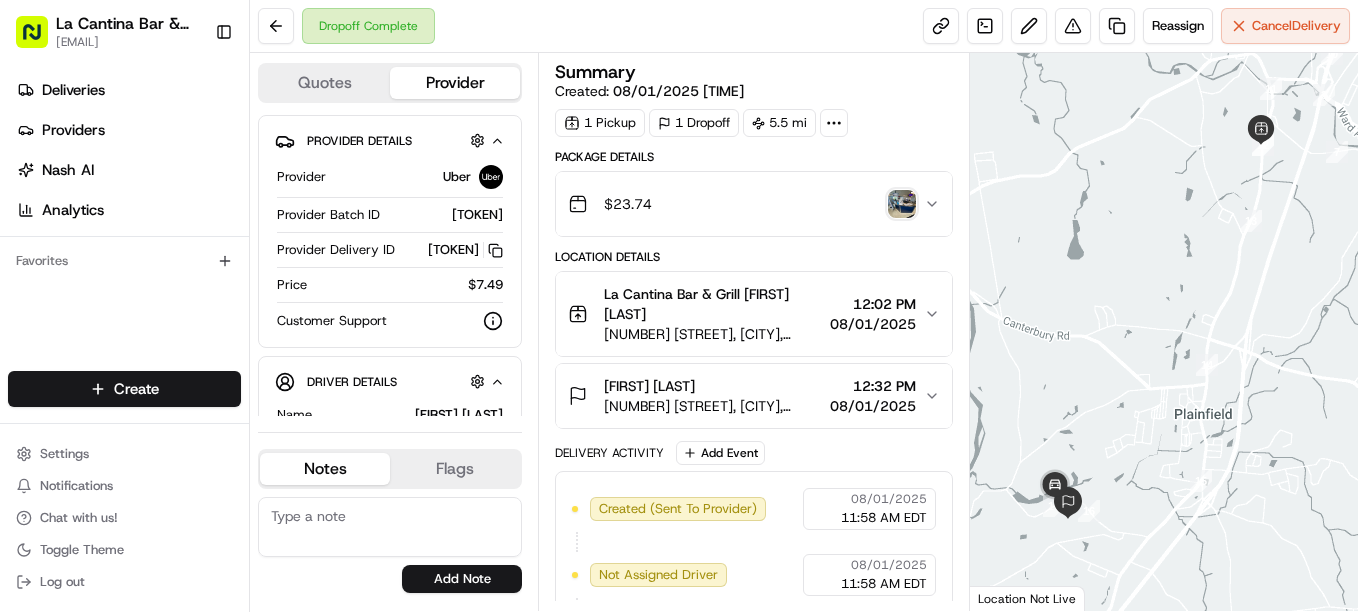 scroll, scrollTop: 0, scrollLeft: 0, axis: both 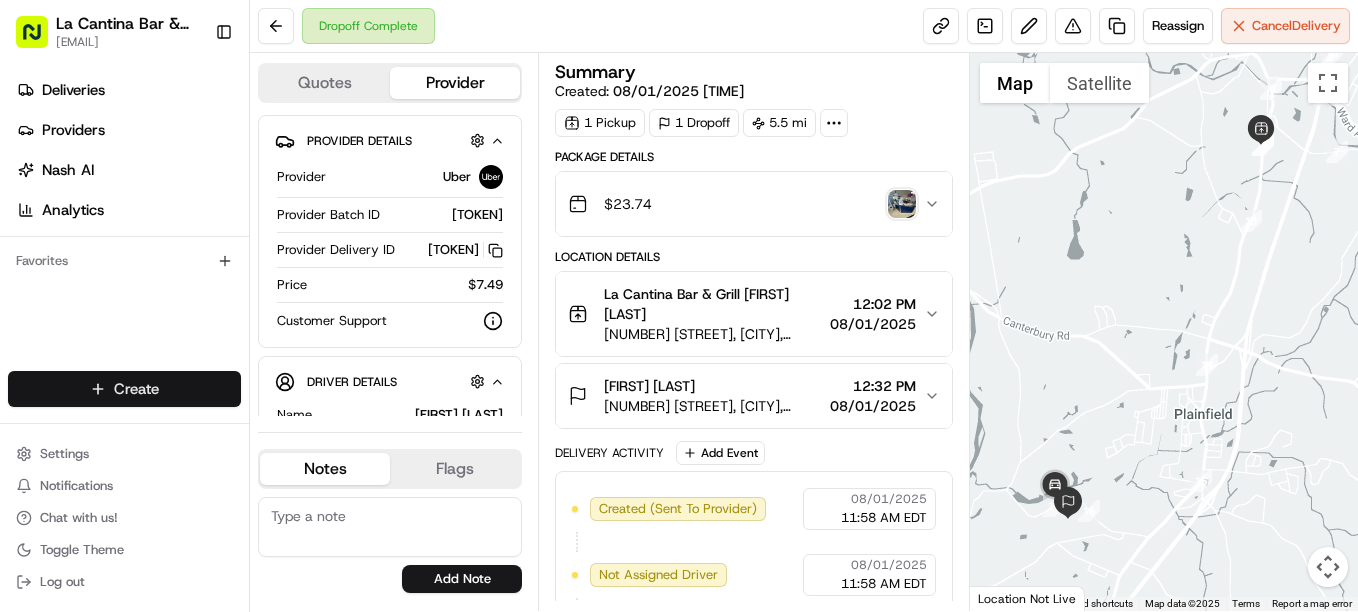 click on "La Cantina Bar & Grill [EMAIL] Toggle Sidebar Deliveries Providers Nash AI Analytics Favorites Main Menu Members & Organization Organization Users Roles Preferences Customization Tracking Orchestration Automations Dispatch Strategy Locations Pickup Locations Dropoff Locations Billing Billing Refund Requests Integrations Notification Triggers Webhooks API Keys Request Logs Create Settings Notifications Chat with us! Toggle Theme Log out Dropoff Complete Reassign Cancel Delivery Quotes Provider Provider Details Hidden ( 2 ) Provider Uber Provider Batch ID [TOKEN] Provider Delivery ID C1ED3 Copy del_ia9BtqZaRrCQ5HSQOYwe0w C1ED3 Price $7.49 Customer Support Driver Details Hidden ( 5 ) Name [FIRST] [LAST] Pickup Phone Number +1 [PHONE] ext. [EXTENSION] Dropoff Phone Number +1 [PHONE] Tip $2.70 Type car Make Toyota Model Prius Color lightskyblue License Plate Number ***[LAST_FOUR] Notes Flags No results found Add Note No results found Add Flag Summary Created:" at bounding box center [679, 306] 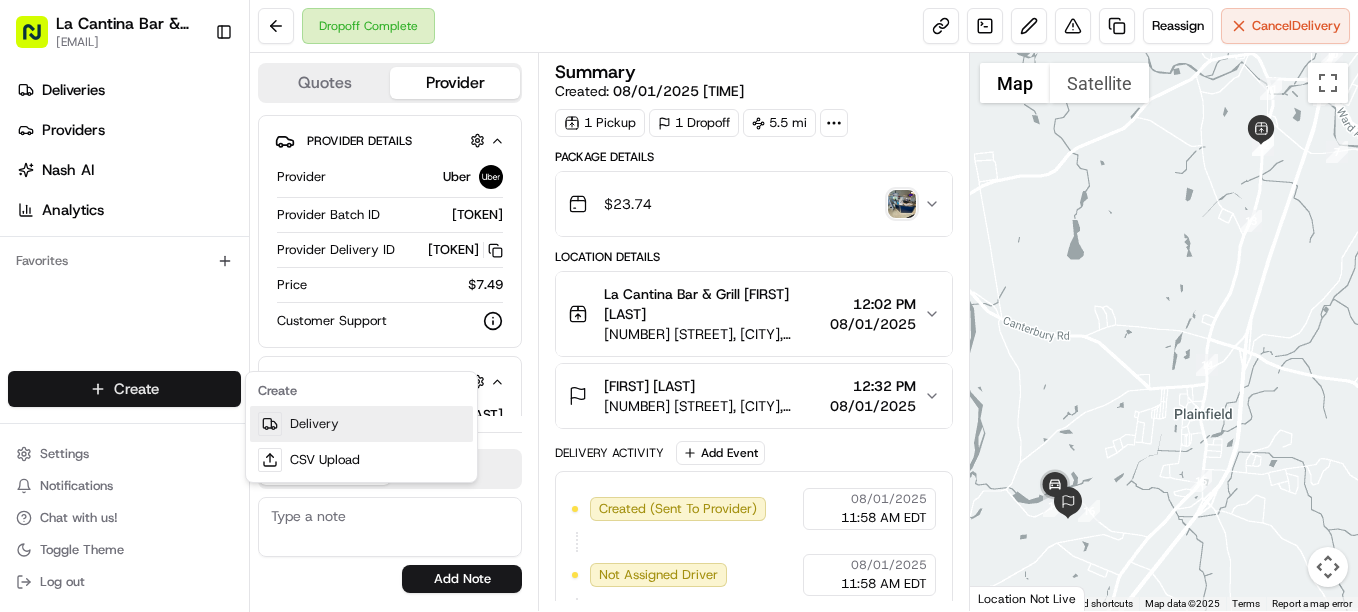 click on "Delivery" at bounding box center [361, 424] 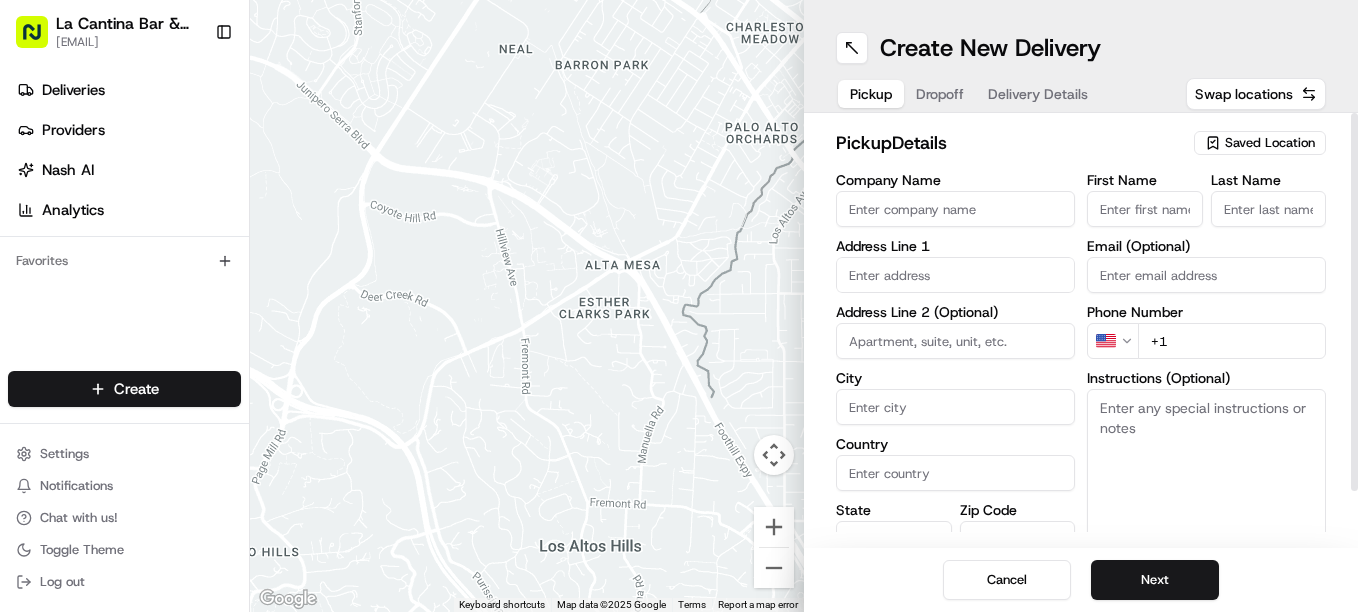 click on "Saved Location" at bounding box center (1270, 143) 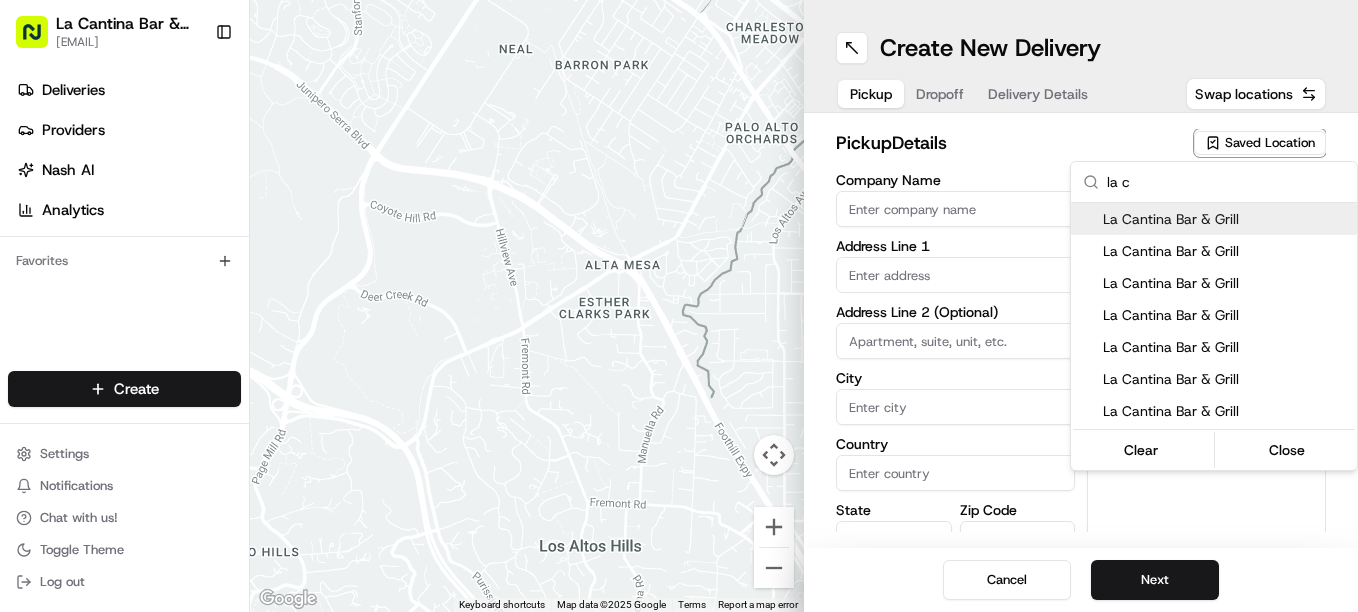 type on "la c" 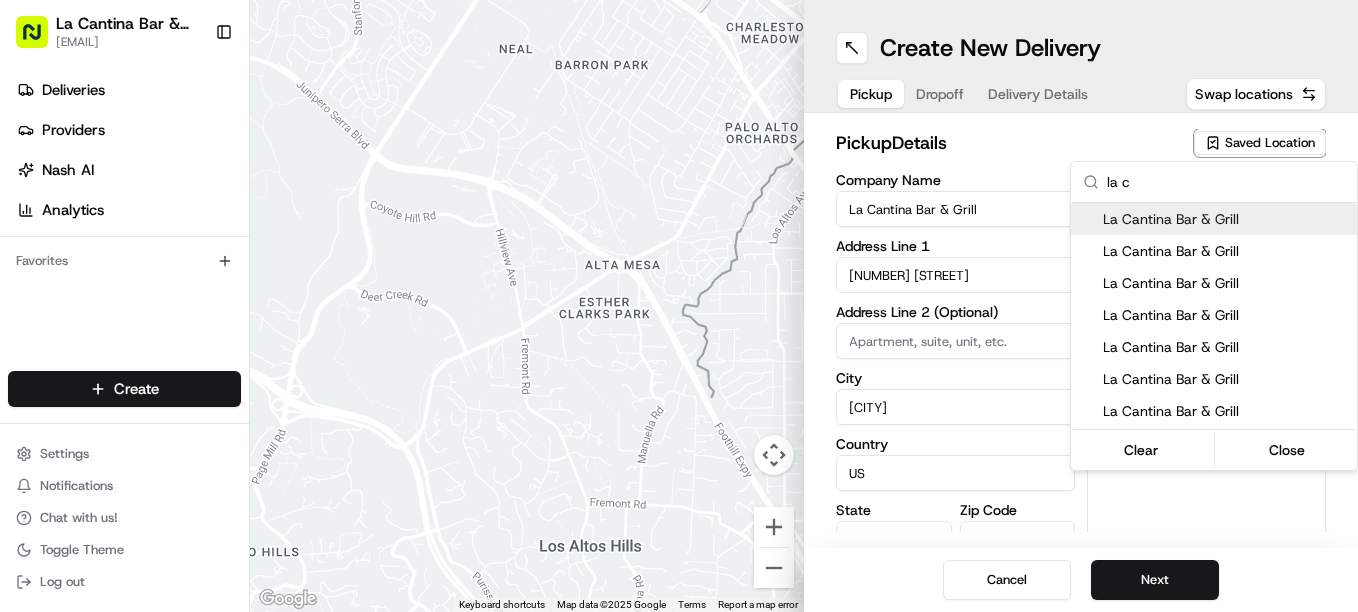 type on "CT" 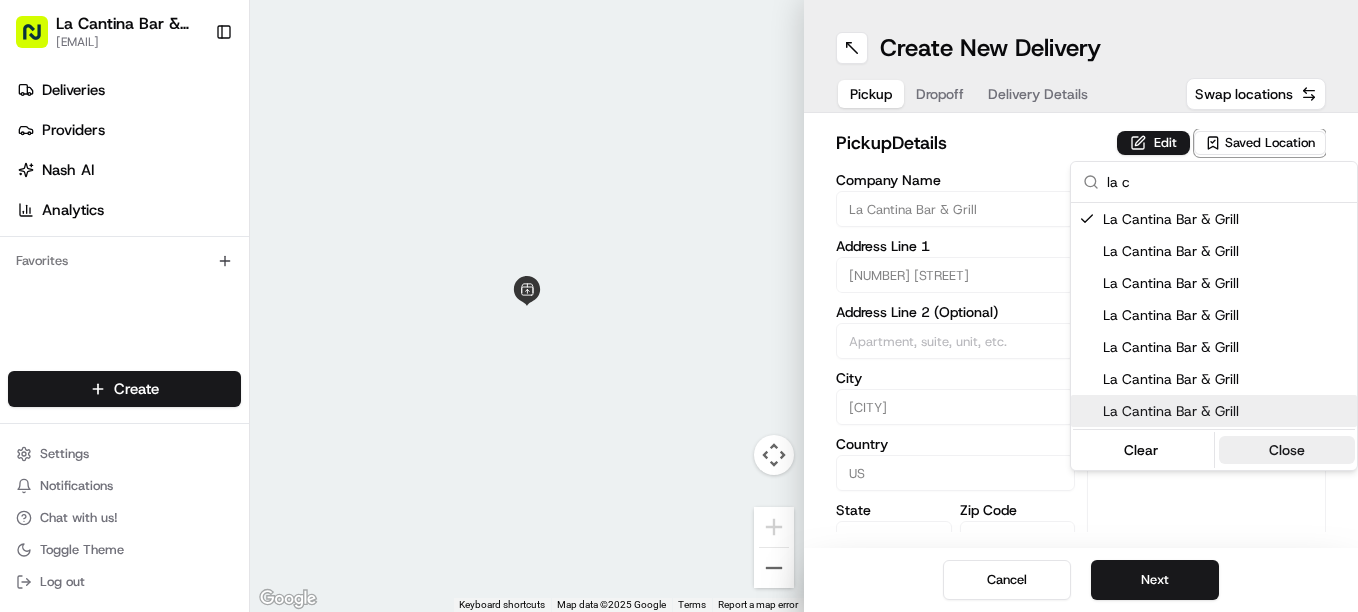 click on "Close" at bounding box center (1287, 450) 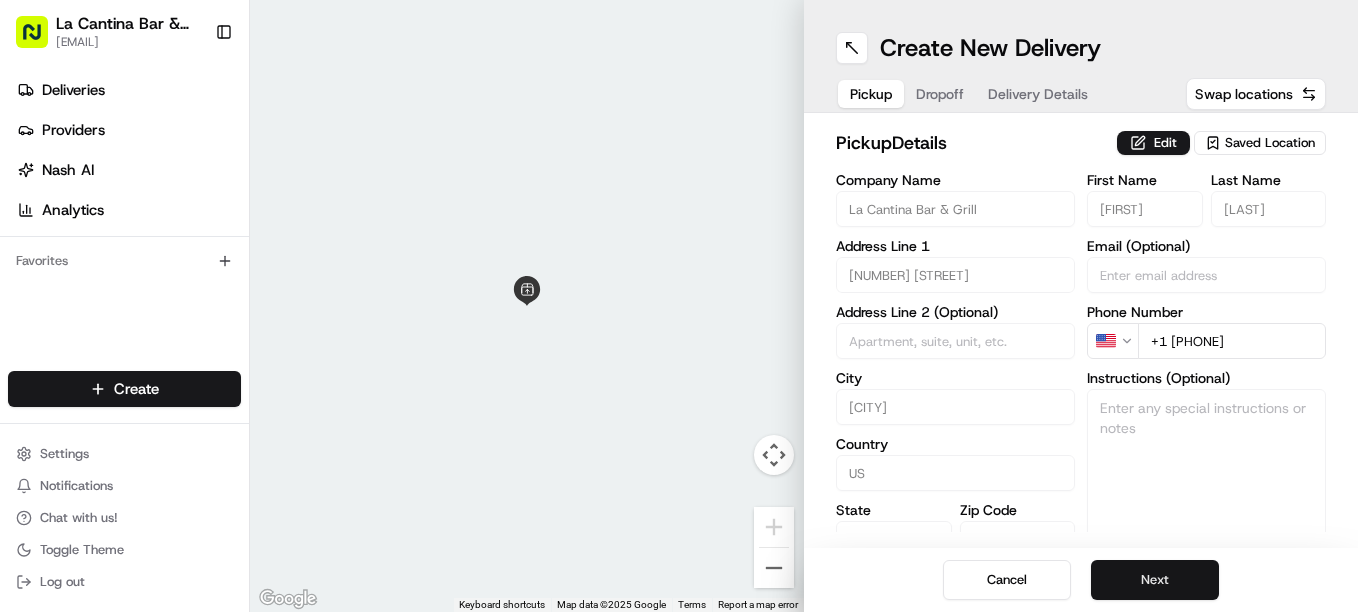 click on "Next" at bounding box center [1155, 580] 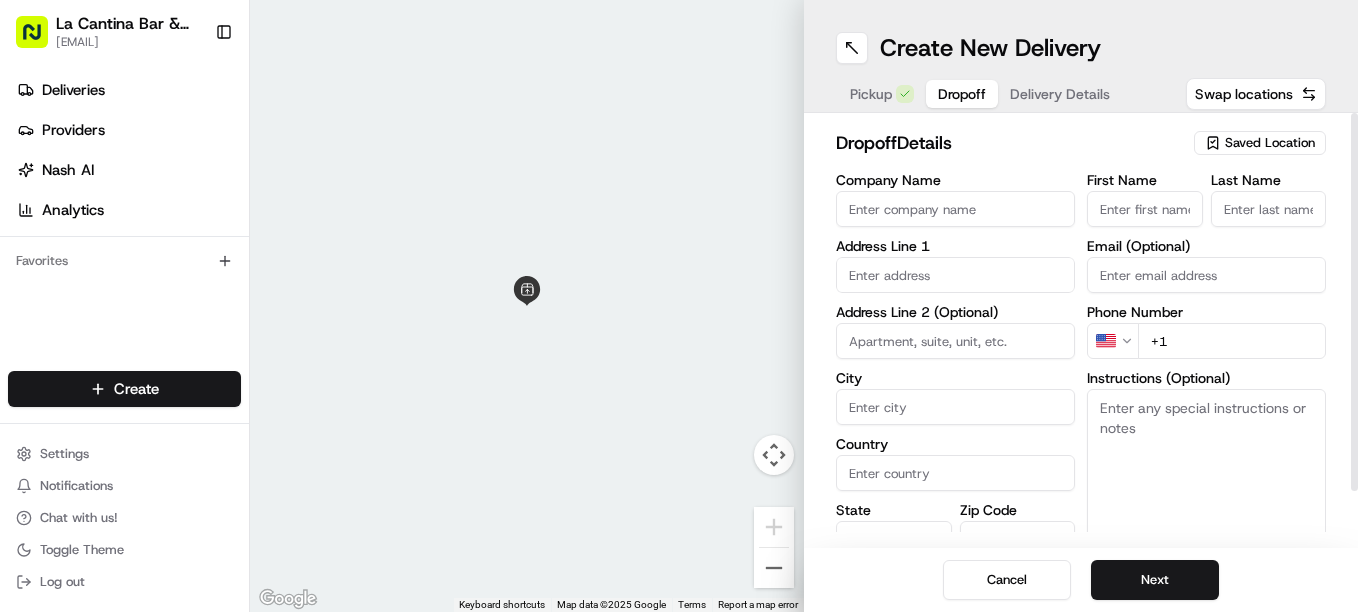 click on "First Name" at bounding box center (1145, 209) 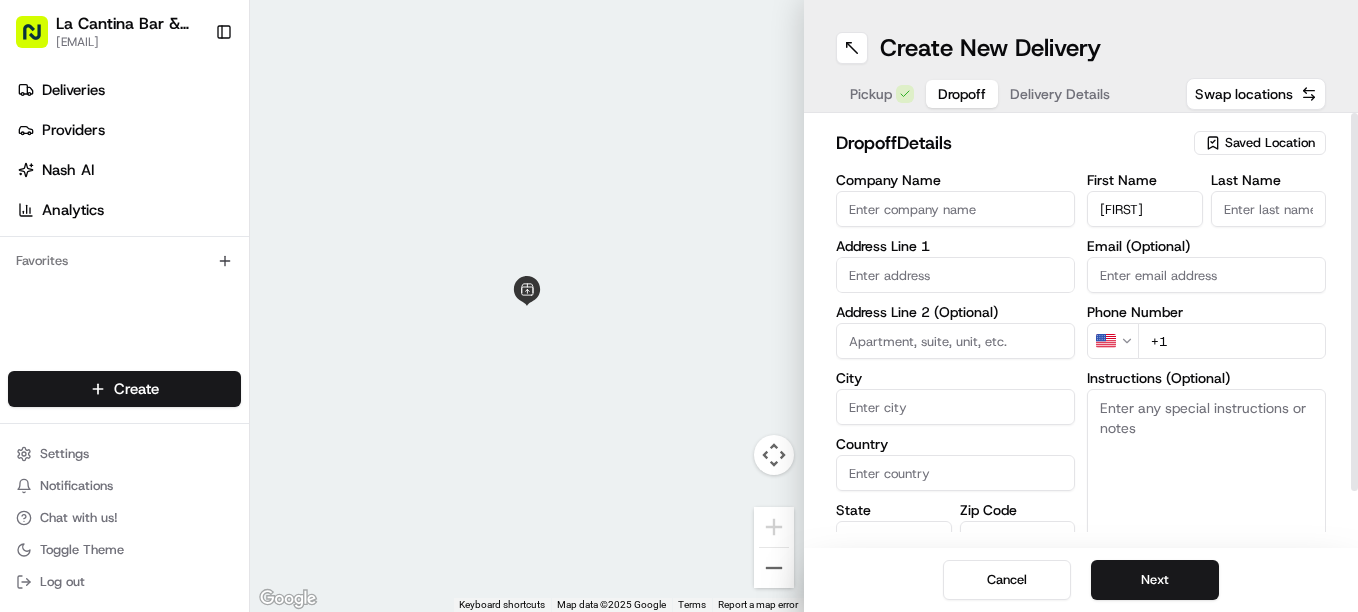 type on "[FIRST]" 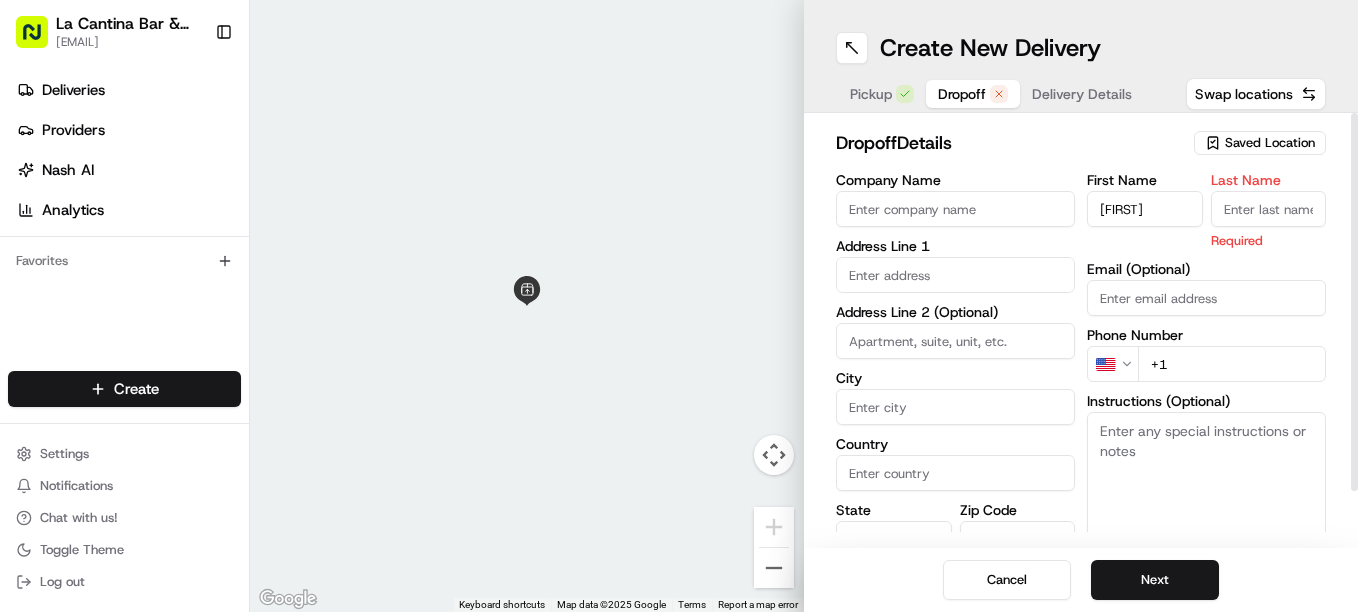 click on "Last Name" at bounding box center (1269, 209) 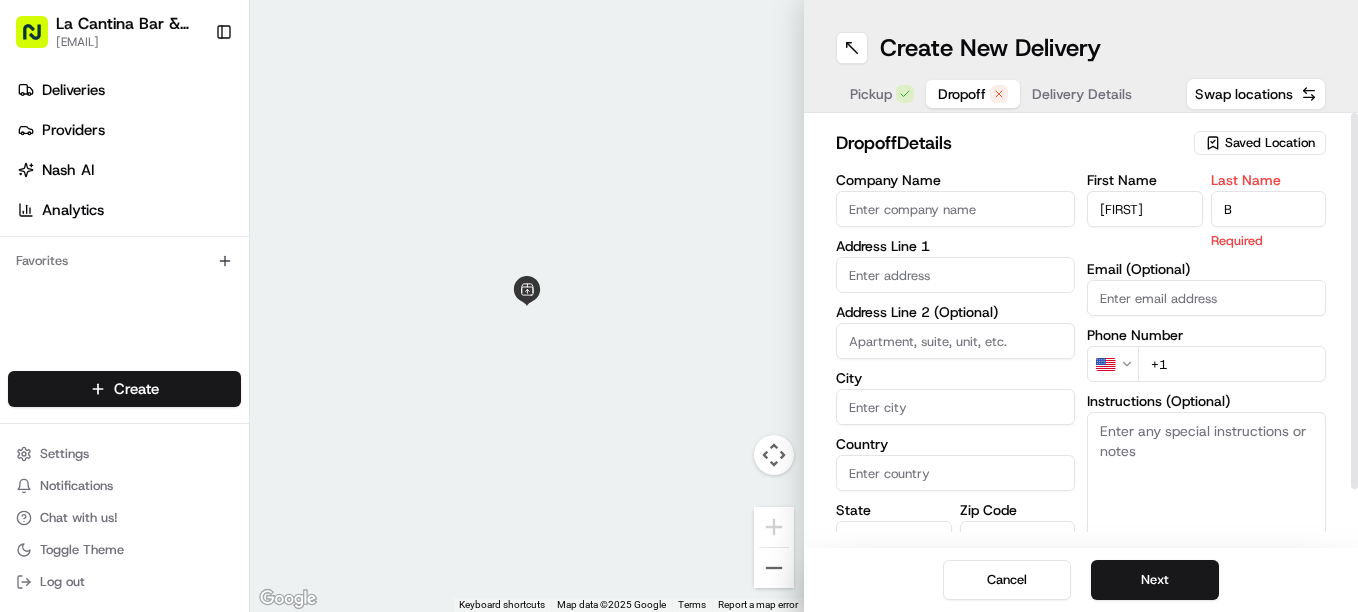 type on "B" 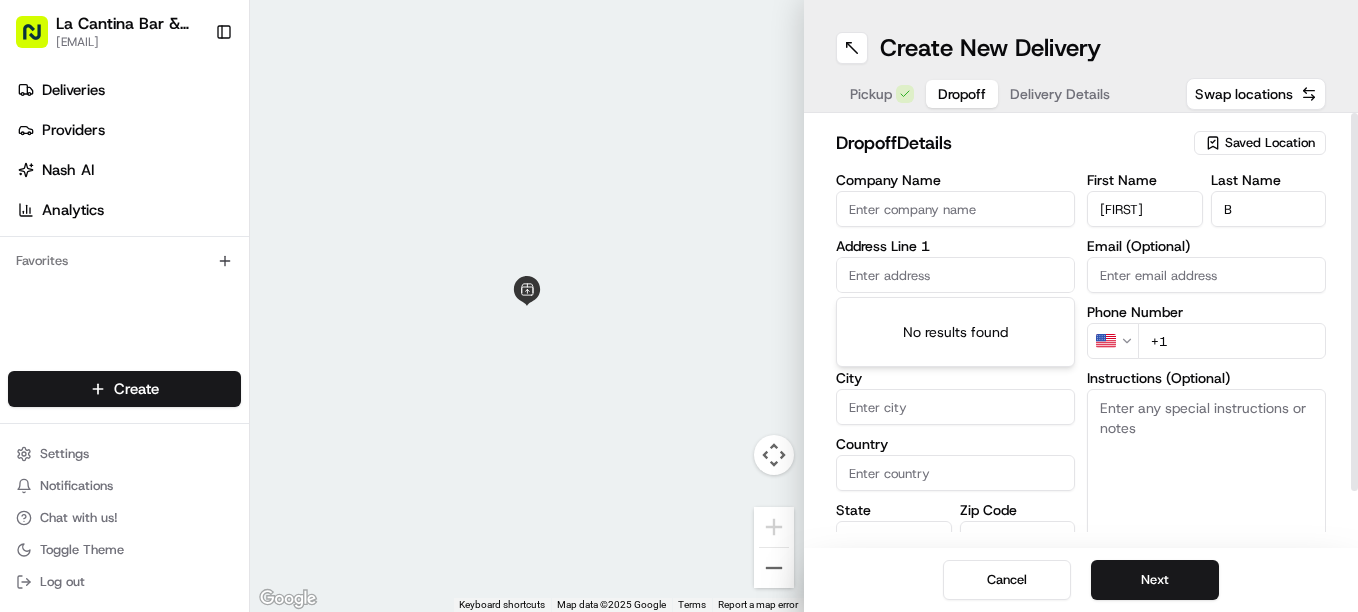 click at bounding box center (955, 275) 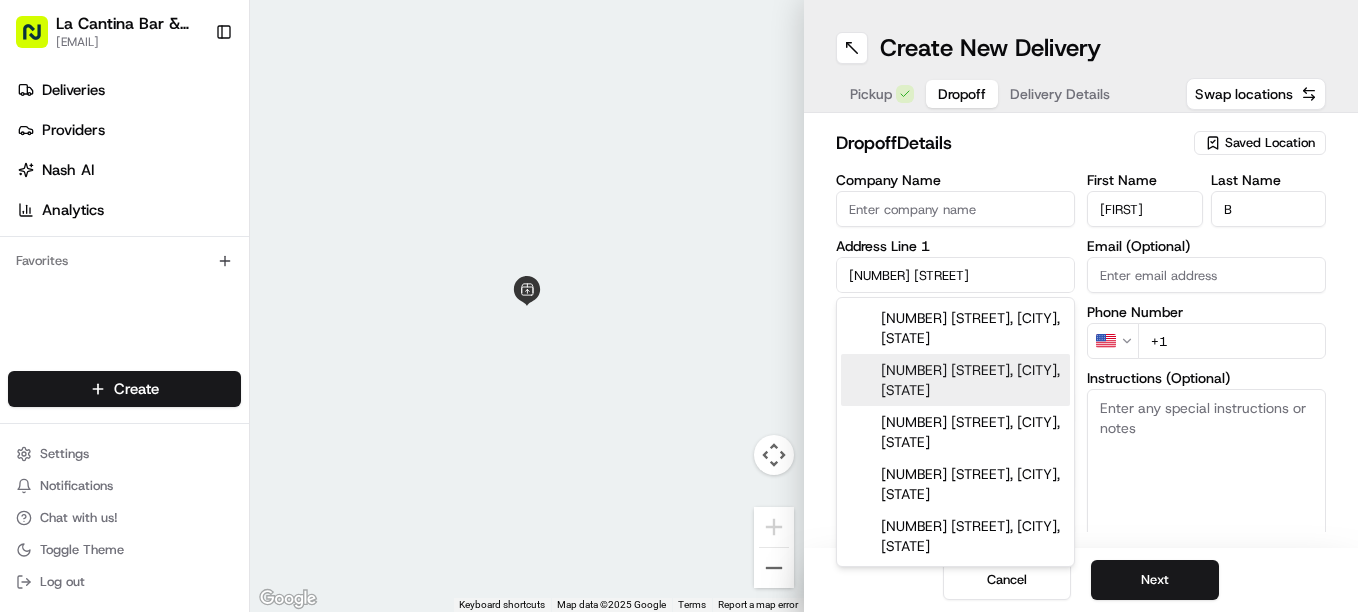 click on "[NUMBER] [STREET], [CITY], [STATE]" at bounding box center (955, 380) 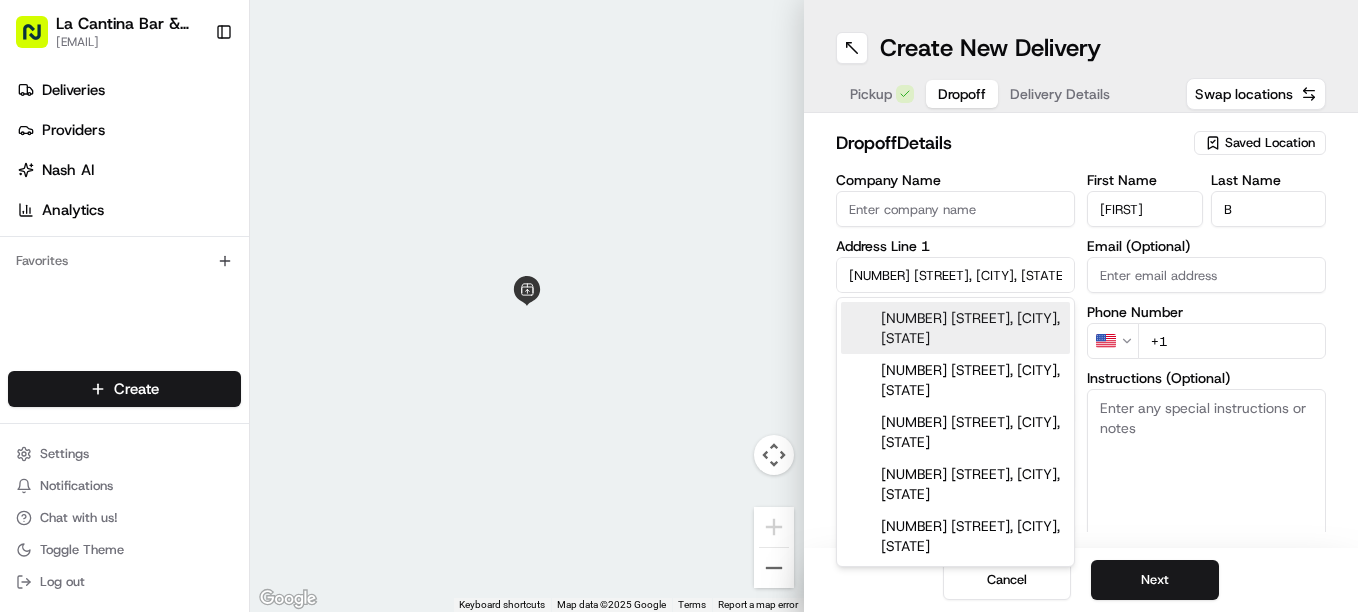 type on "[NUMBER] [STREET], [CITY], [STATE] [POSTAL_CODE], [COUNTRY]" 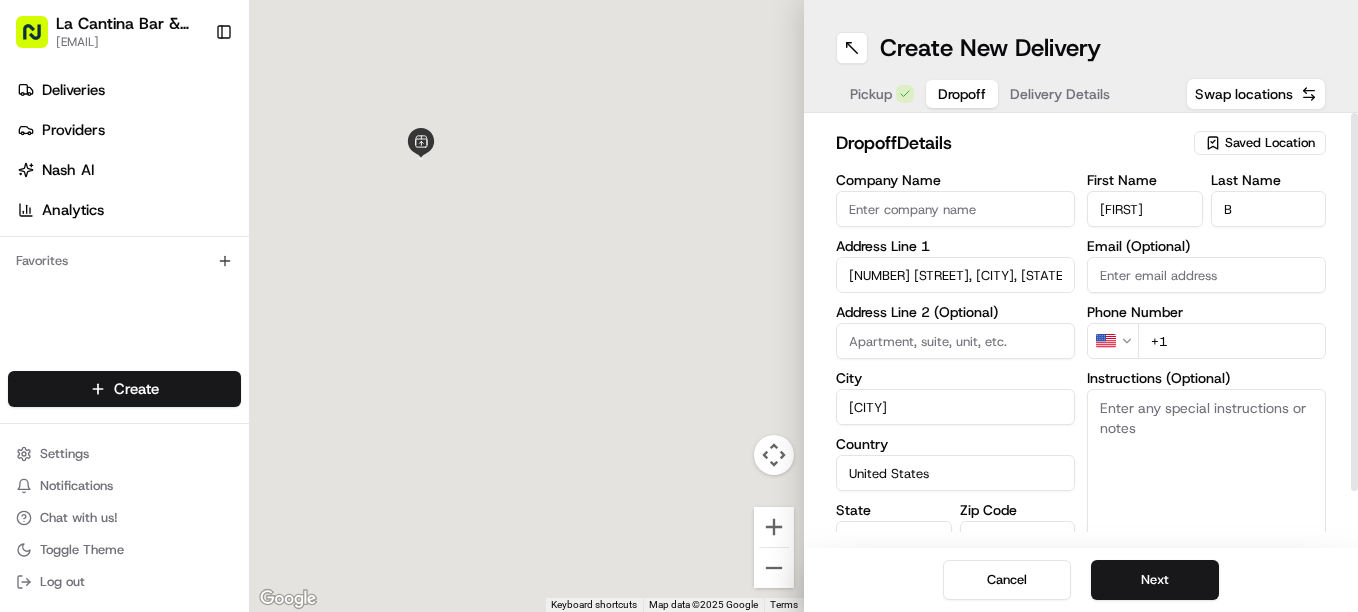 type on "[NUMBER] [STREET]" 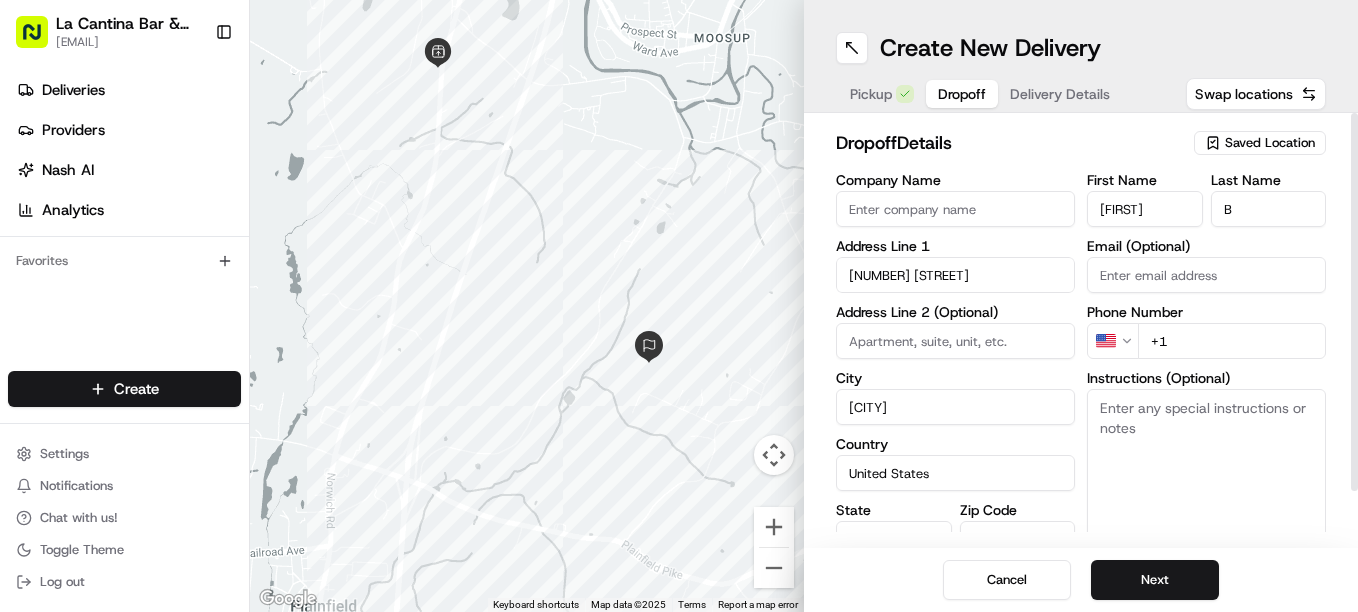 click on "+1" at bounding box center (1232, 341) 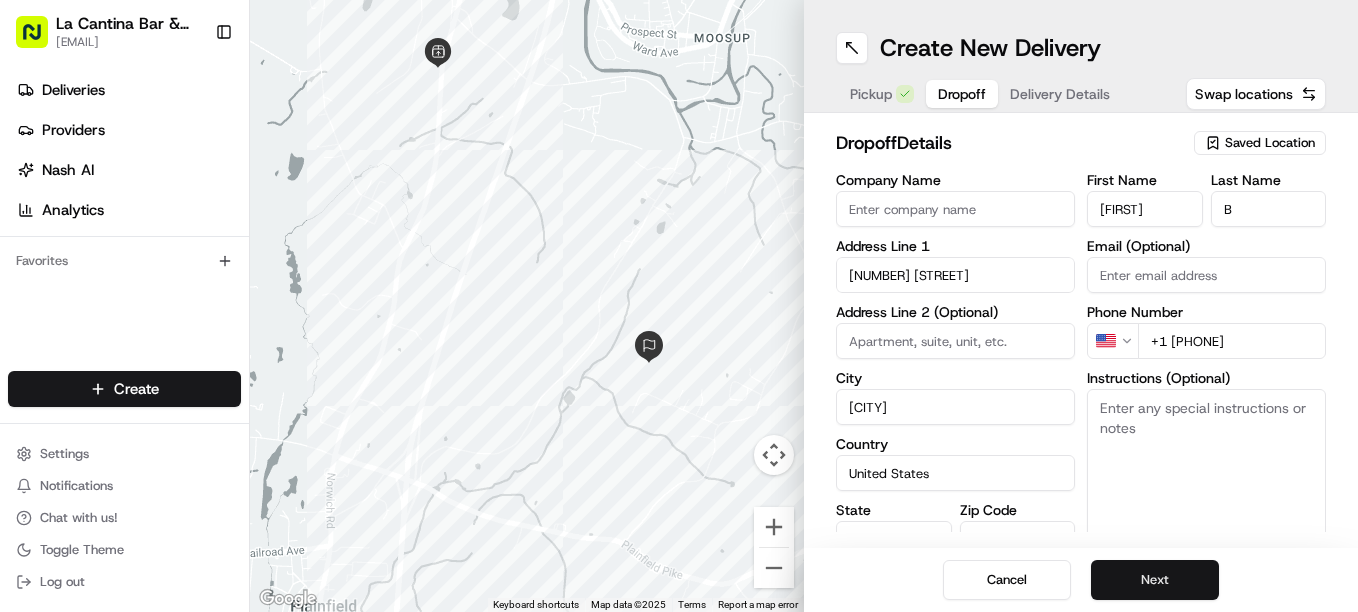 type on "+1 [PHONE]" 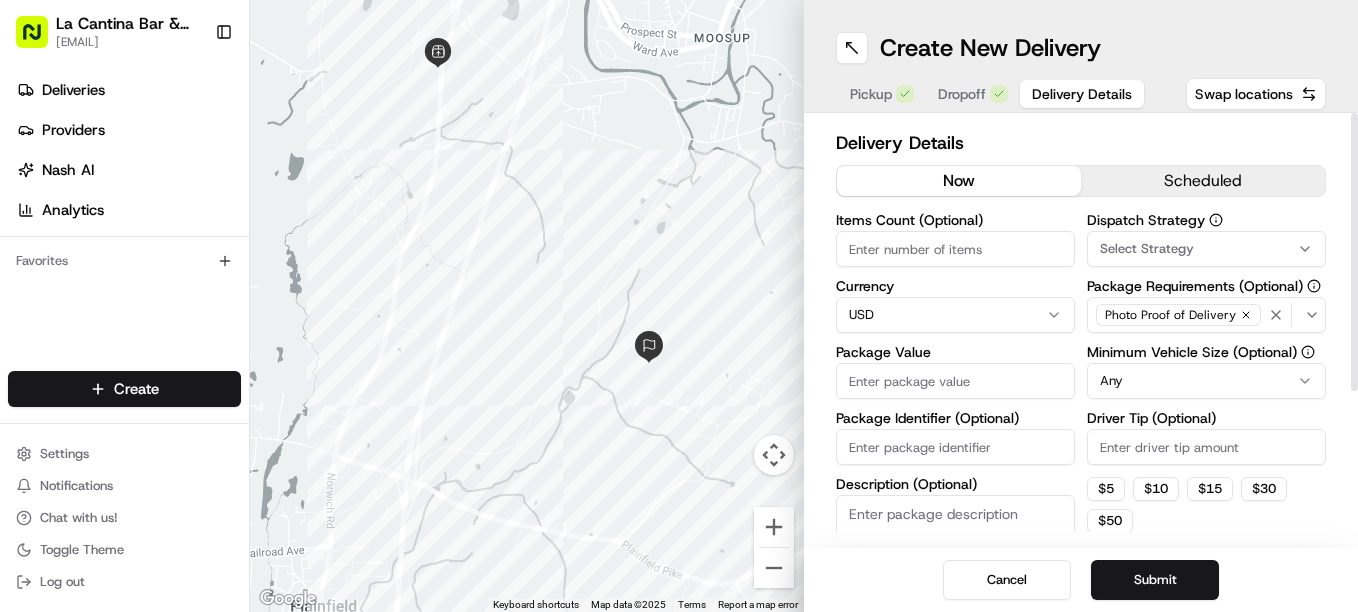 click on "Package Value" at bounding box center (955, 381) 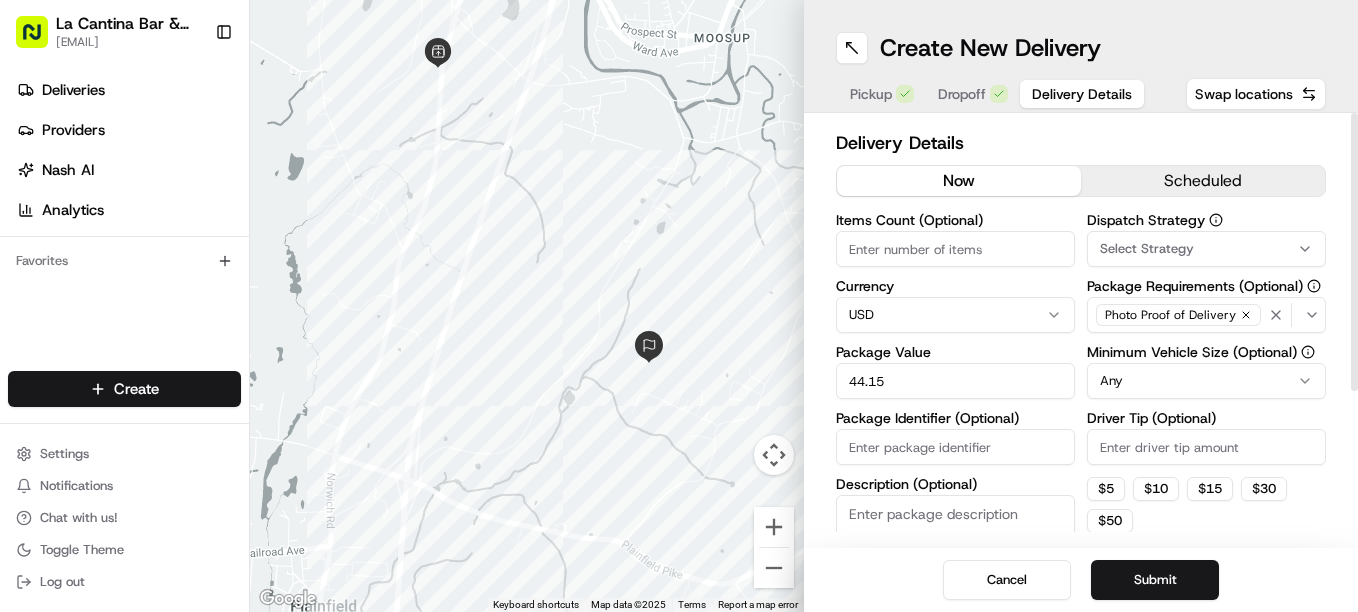 type on "44.15" 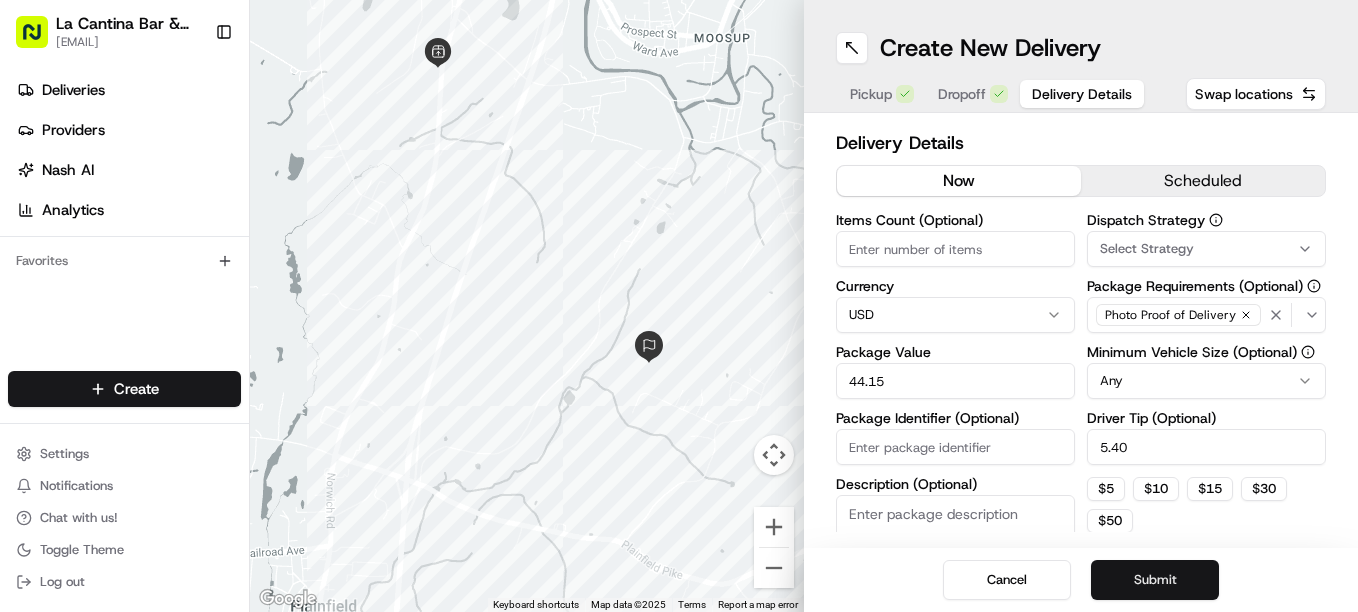 type on "5.40" 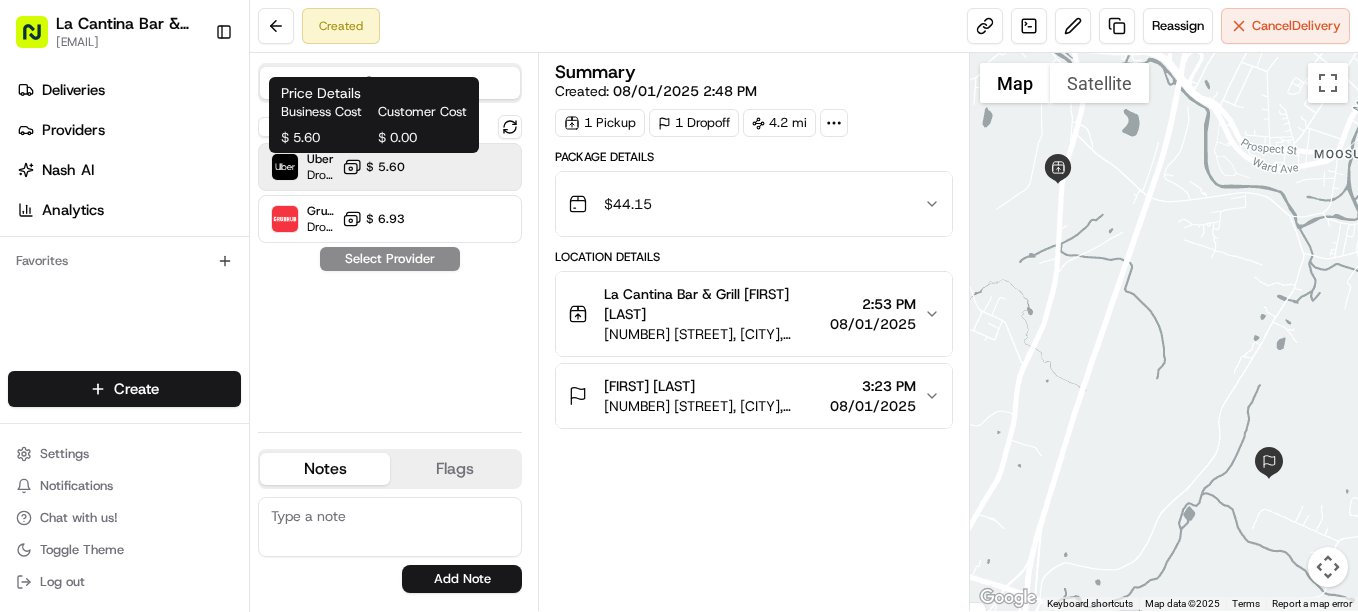 click on "La Cantina Bar & Grill [EMAIL] Toggle Sidebar Deliveries Providers Nash AI Analytics Favorites Main Menu Members & Organization Organization Users Roles Preferences Customization Tracking Orchestration Automations Dispatch Strategy Locations Pickup Locations Dropoff Locations Billing Billing Refund Requests Integrations Notification Triggers Webhooks API Keys Request Logs Create Settings Notifications Chat with us! Toggle Theme Log out Created Reassign Cancel Delivery Quotes Show unavailable Uber Dropoff ETA 24 minutes $ 5.60 Grubhub Dropoff ETA 29 minutes $ 6.93 Select Provider Notes Flags No results found Add Note No results found Add Flag Summary Created: 08/01/2025 2:48 PM 1 Pickup 1 Dropoff 4.2 mi Package Details $ 44.15 Location Details La Cantina Bar & Grill [FIRST] [LAST] [NUMBER] [STREET], [CITY], [STATE] [POSTAL_CODE], [COUNTRY] 2:53 PM 08/01/2025 Renee B [NUMBER] [STREET], [CITY], [STATE] [POSTAL_CODE], [COUNTRY] 3:23 PM 08/01/2025 ← Move left → Move right ↑ Move up ↓ Move down +" at bounding box center (679, 306) 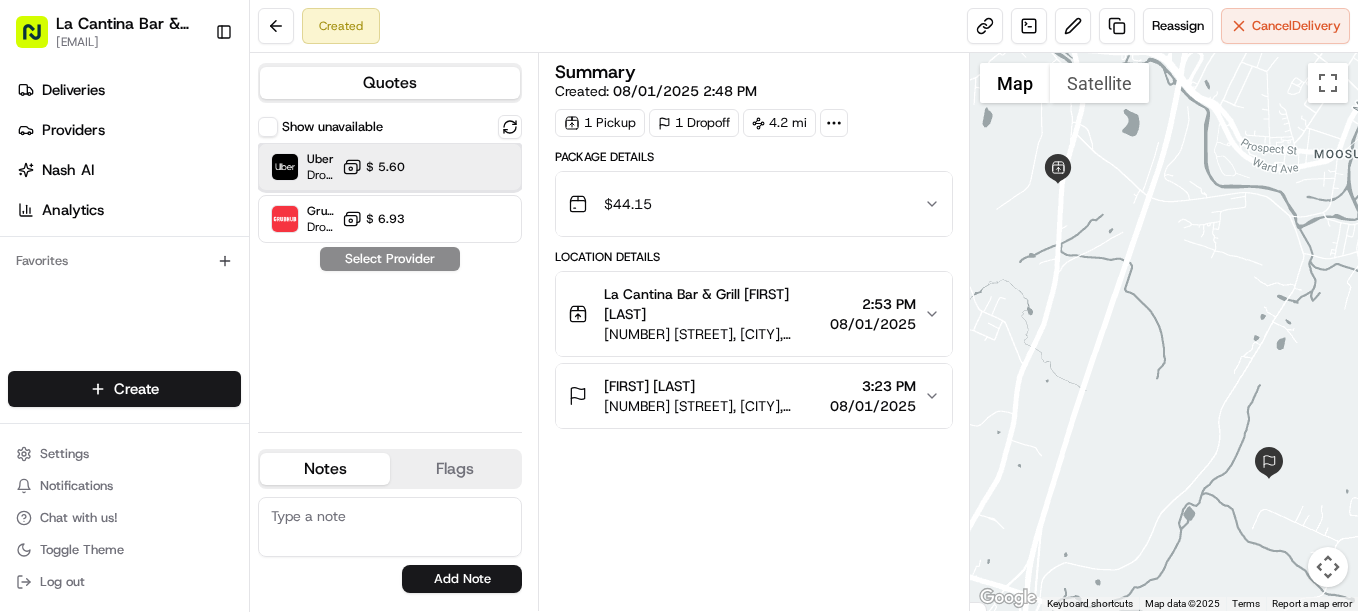 click at bounding box center [461, 167] 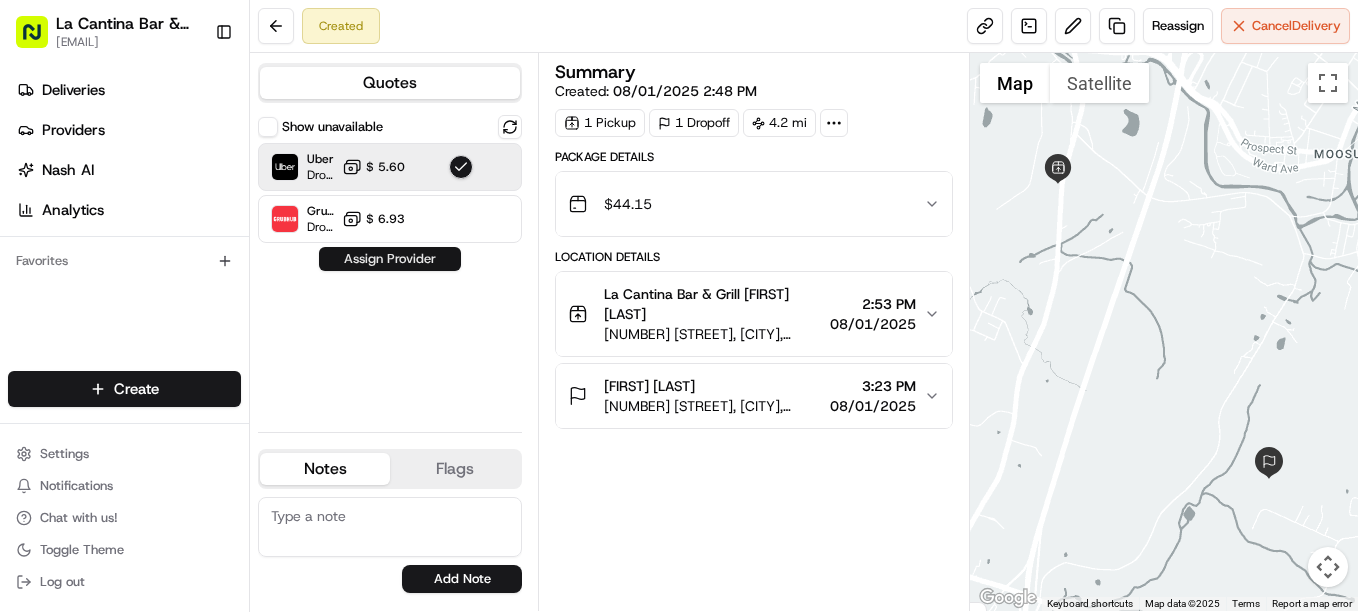 click on "Assign Provider" at bounding box center (390, 259) 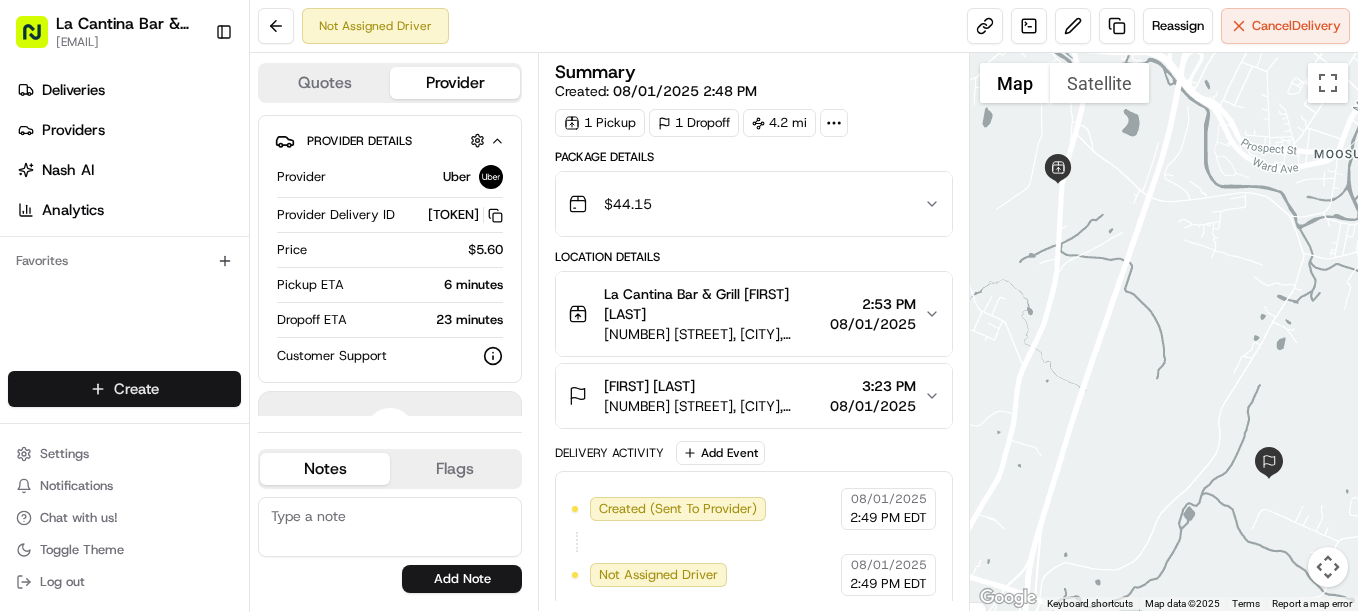 click on "La Cantina Bar & Grill [EMAIL] Toggle Sidebar Deliveries Providers Nash AI Analytics Favorites Main Menu Members & Organization Organization Users Roles Preferences Customization Tracking Orchestration Automations Dispatch Strategy Locations Pickup Locations Dropoff Locations Billing Billing Refund Requests Integrations Notification Triggers Webhooks API Keys Request Logs Create Settings Notifications Chat with us! Toggle Theme Log out Not Assigned Driver Reassign Cancel Delivery Quotes Provider Provider Details Hidden ( 1 ) Provider Uber Provider Delivery ID E717D Copy del_kwYtYQHsS9St7Zdarg5xfQ E717D Price $5.60 Pickup ETA 6 minutes Dropoff ETA 23 minutes Customer Support Driver information is not available yet. Notes Flags support@[DOMAIN] [EMAIL] Add Note support@[DOMAIN] [EMAIL] Add Flag Summary Created: 08/01/2025 2:48 PM 1 Pickup 1 Dropoff 4.2 mi Package Details $ 44.15 Location Details 2:53 PM Renee B" at bounding box center [679, 306] 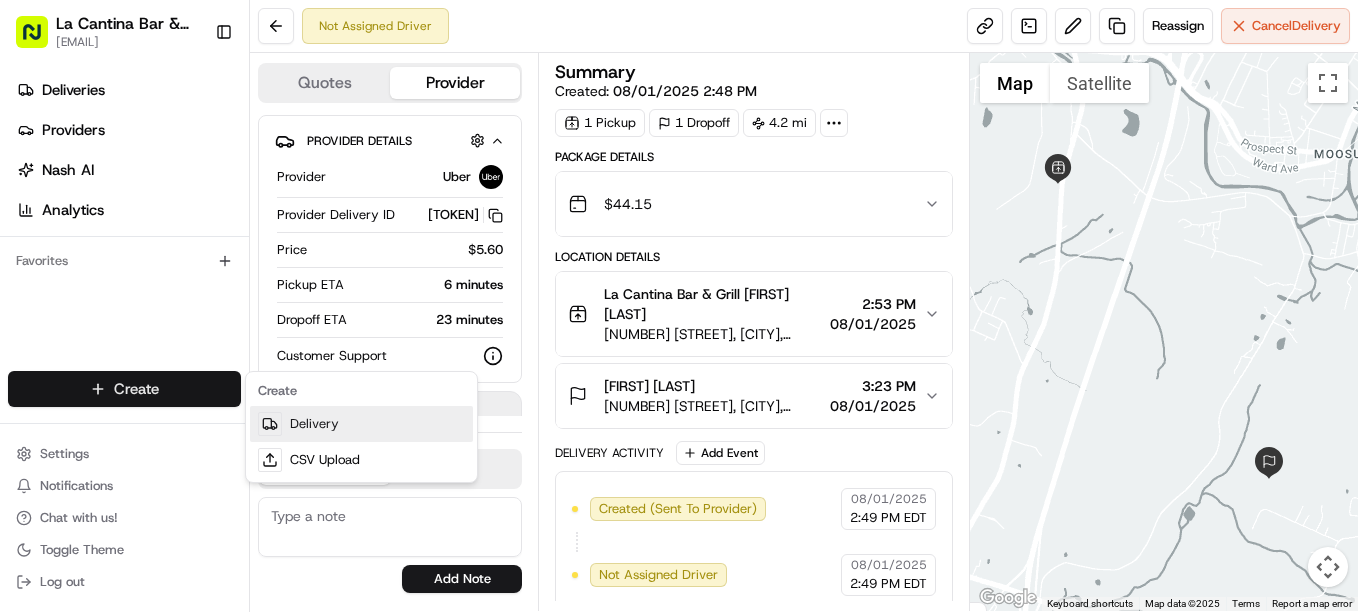 click on "Delivery" at bounding box center (361, 424) 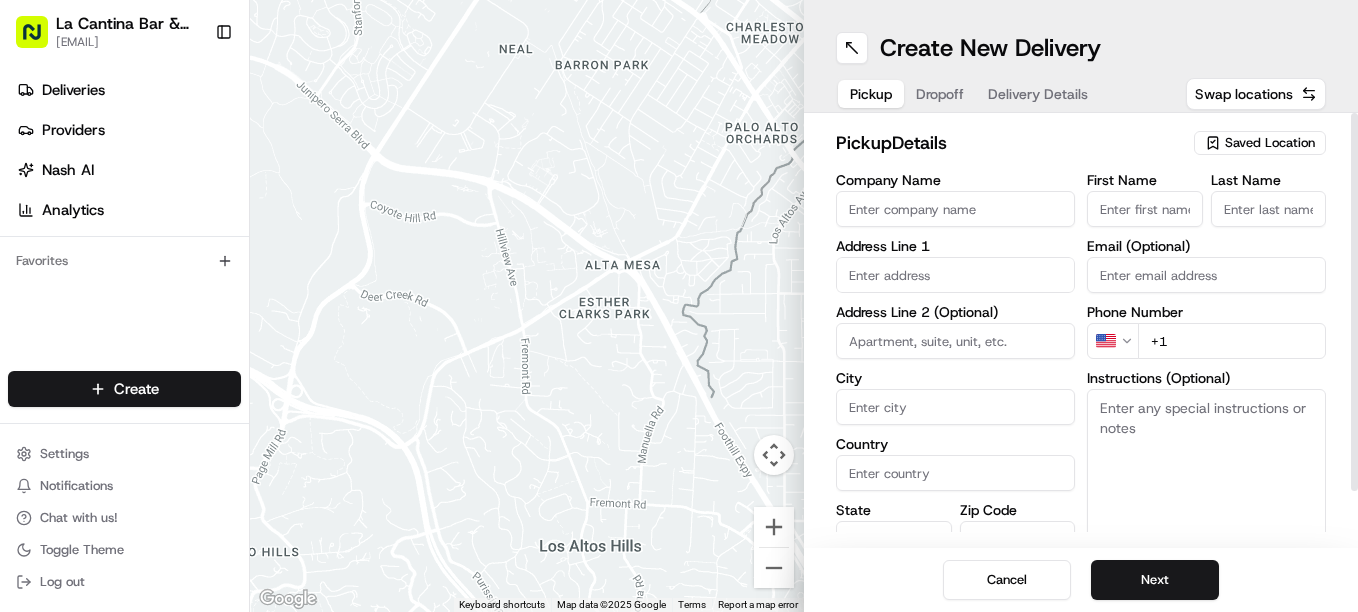 click on "Saved Location" at bounding box center [1260, 143] 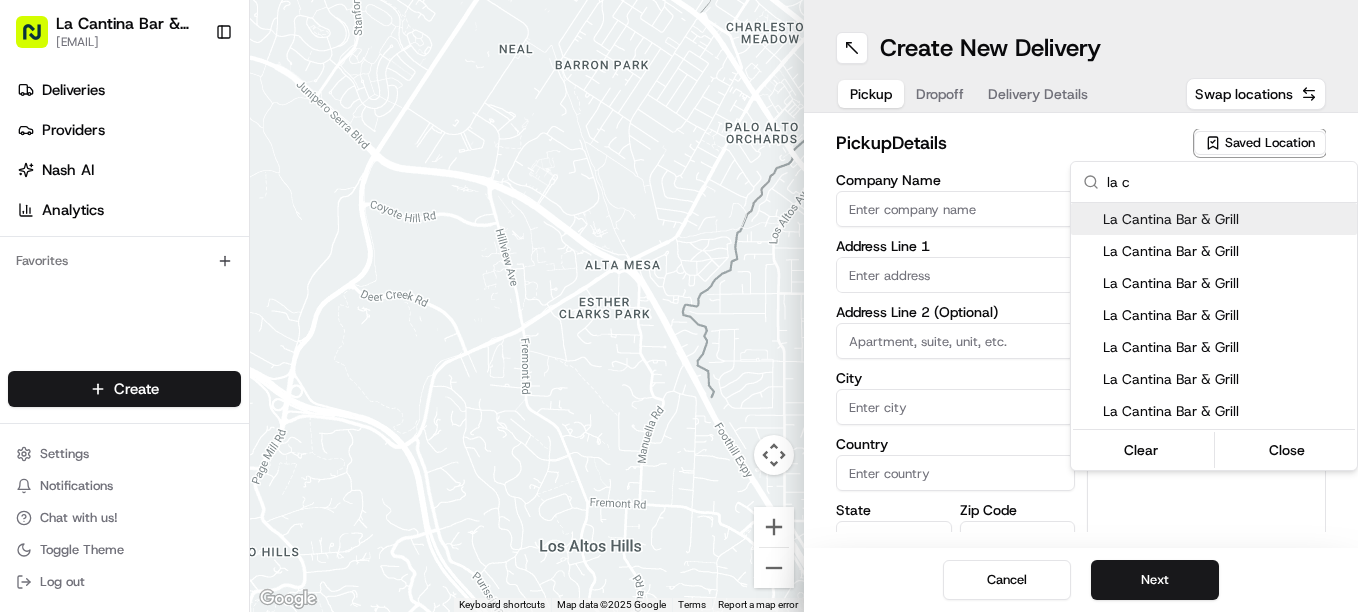 type on "la c" 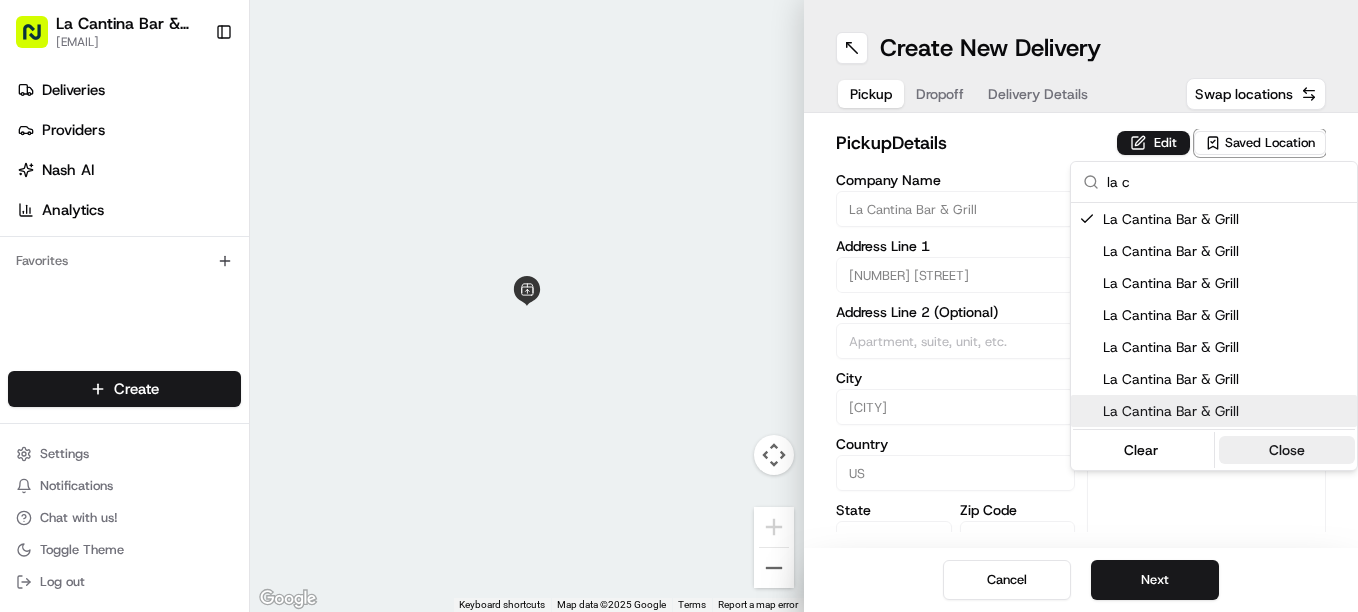 click on "Close" at bounding box center [1287, 450] 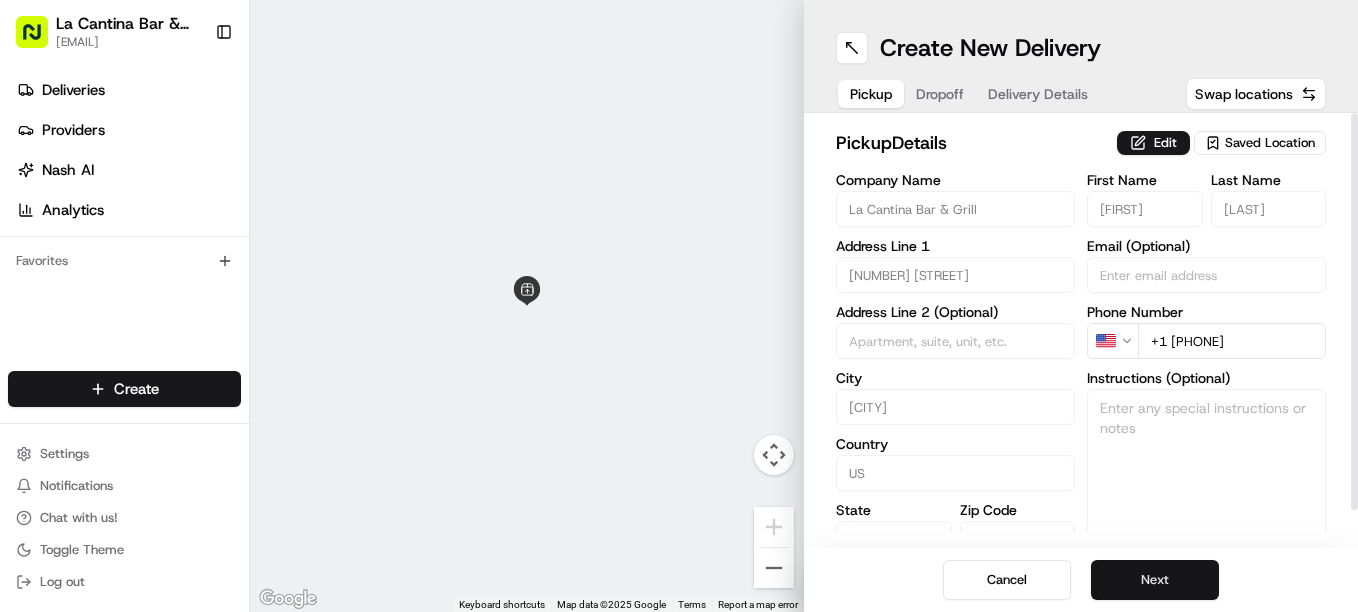 click on "Next" at bounding box center (1155, 580) 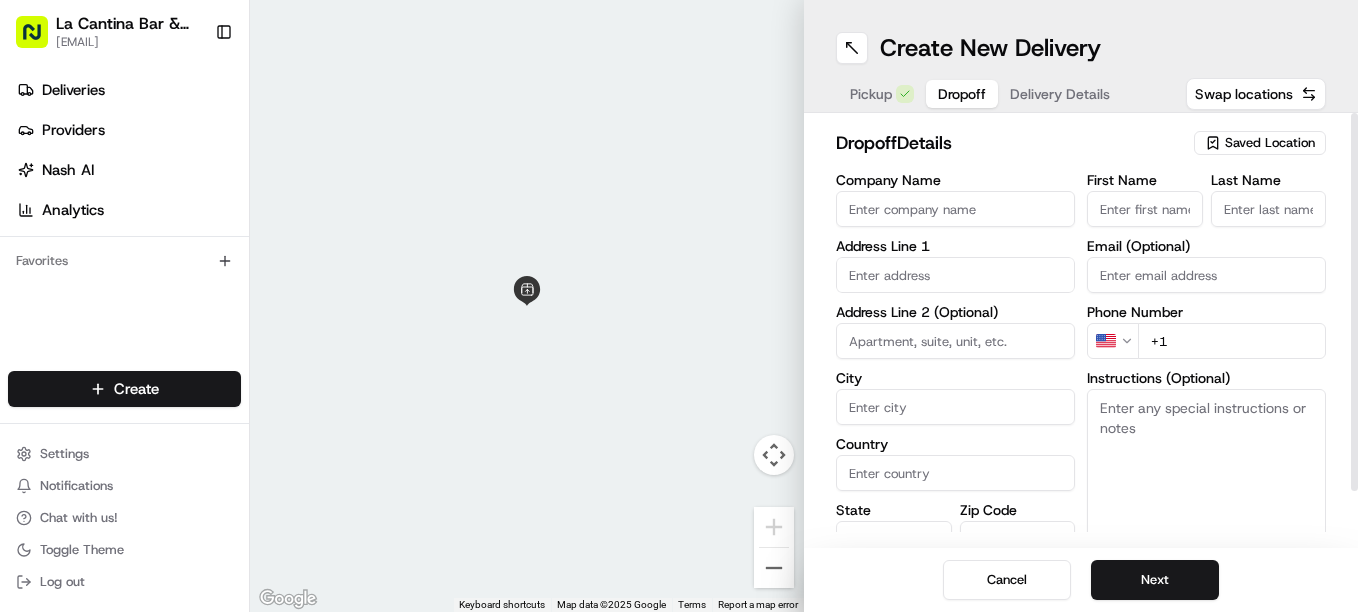 click on "First Name" at bounding box center (1145, 209) 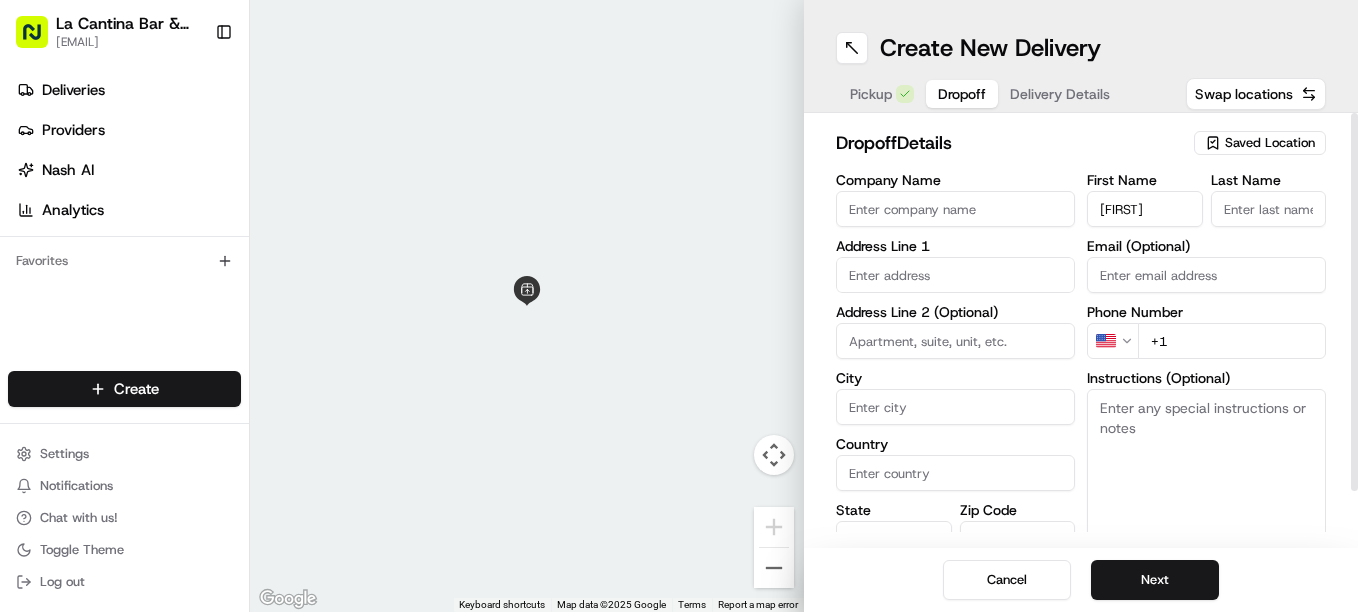 type on "[FIRST]" 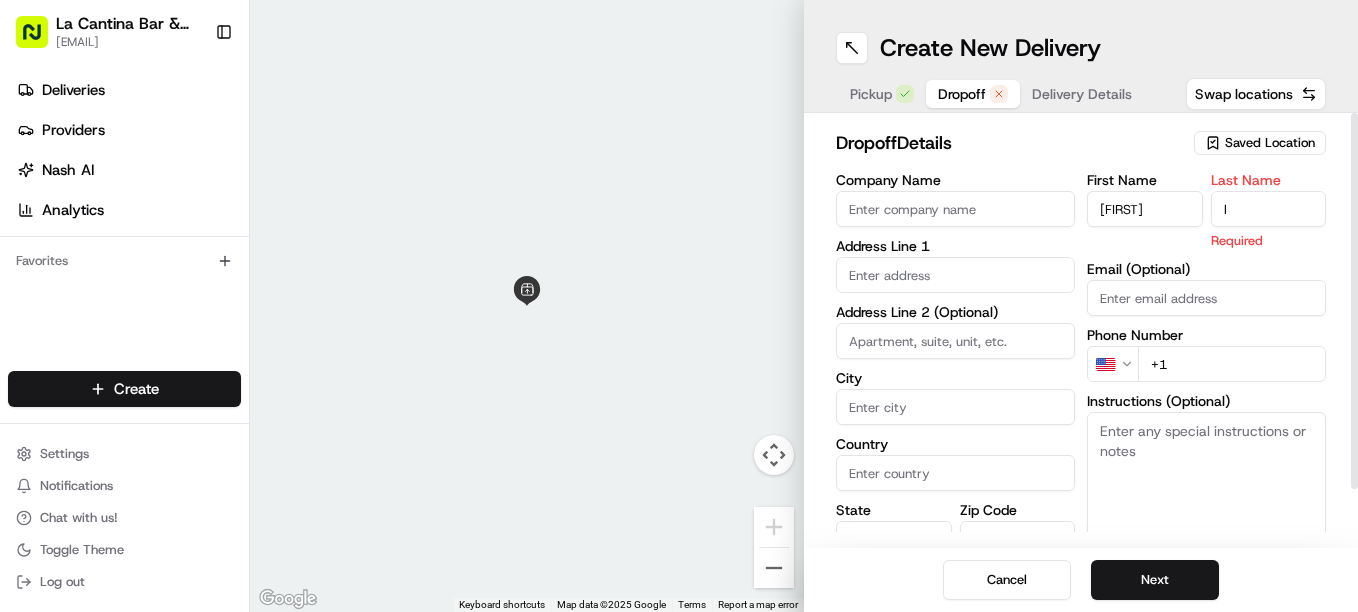 type on "l" 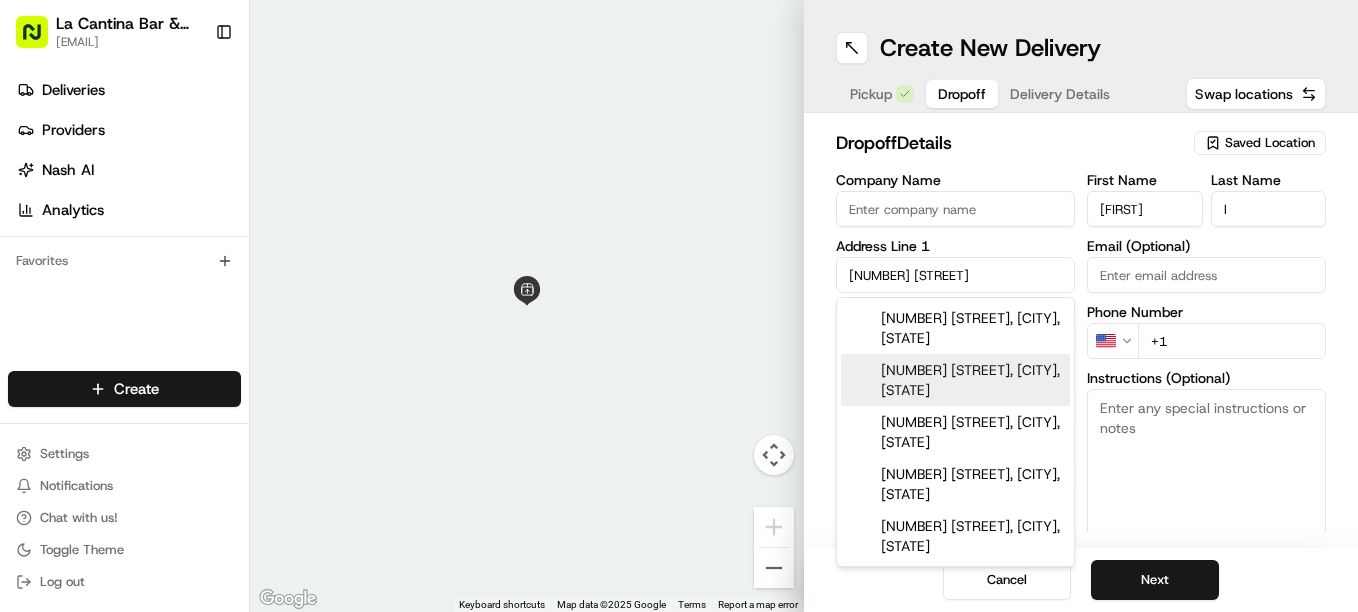click on "[NUMBER] [STREET], [CITY], [STATE]" at bounding box center [955, 380] 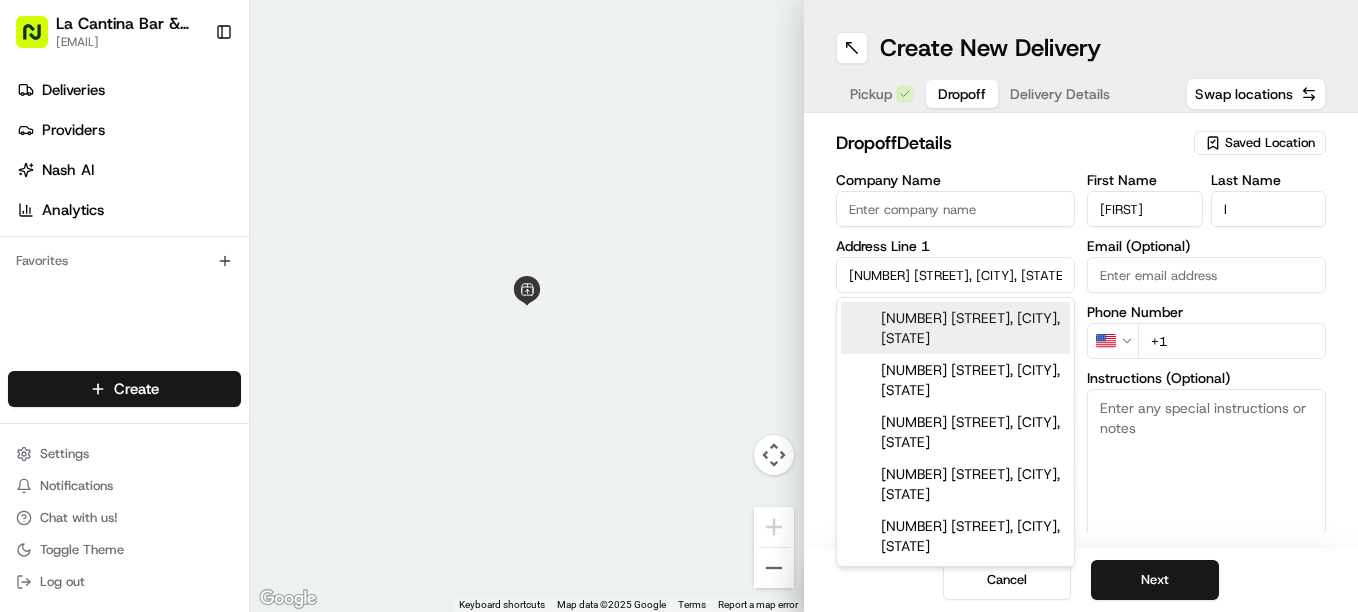 type on "[NUMBER] [STREET], [CITY], [STATE] [POSTAL_CODE], [COUNTRY]" 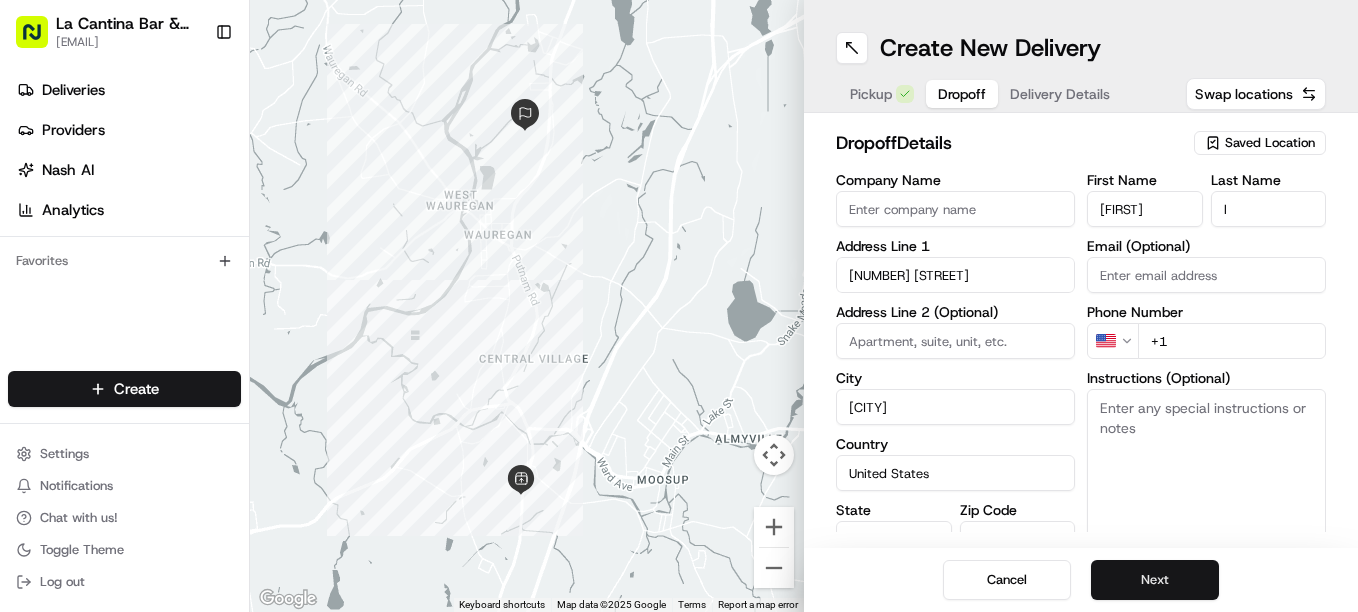 click on "Next" at bounding box center (1155, 580) 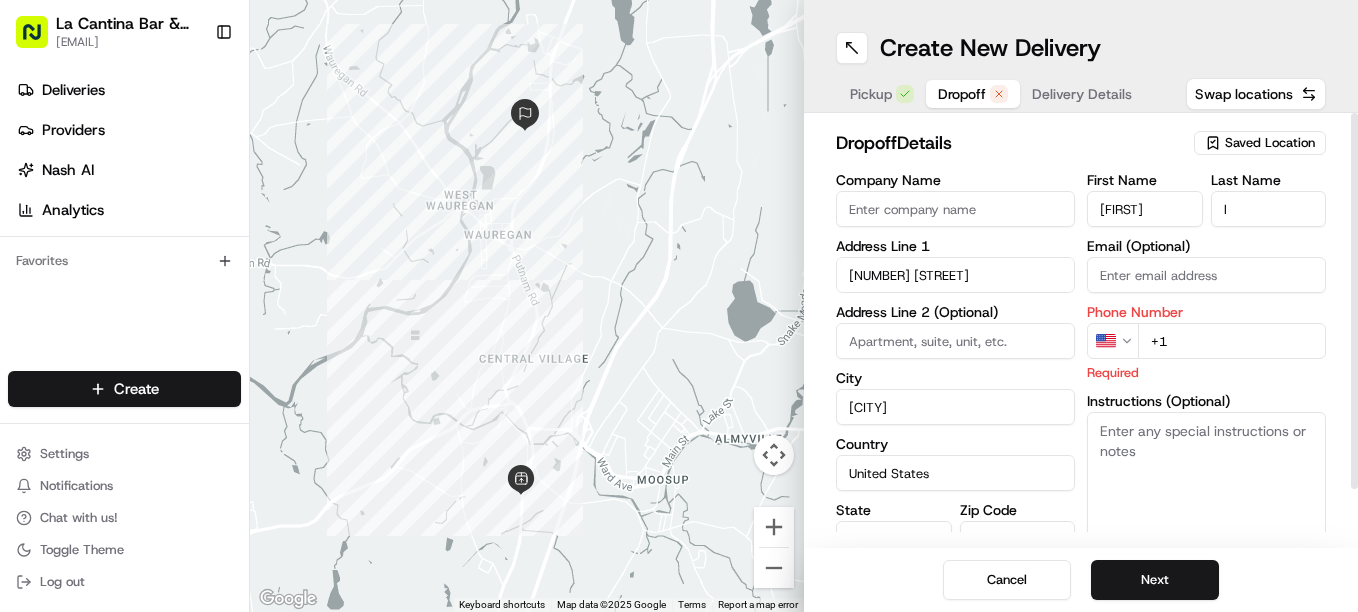 click on "+1" at bounding box center [1232, 341] 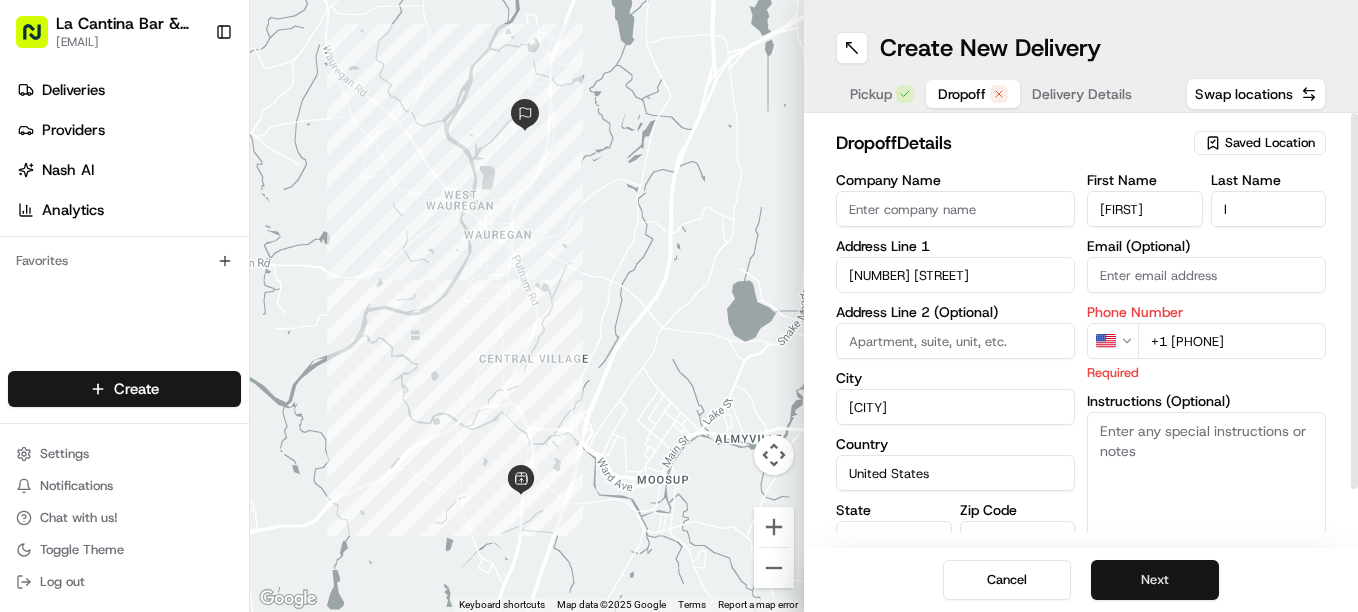 type on "+1 [PHONE]" 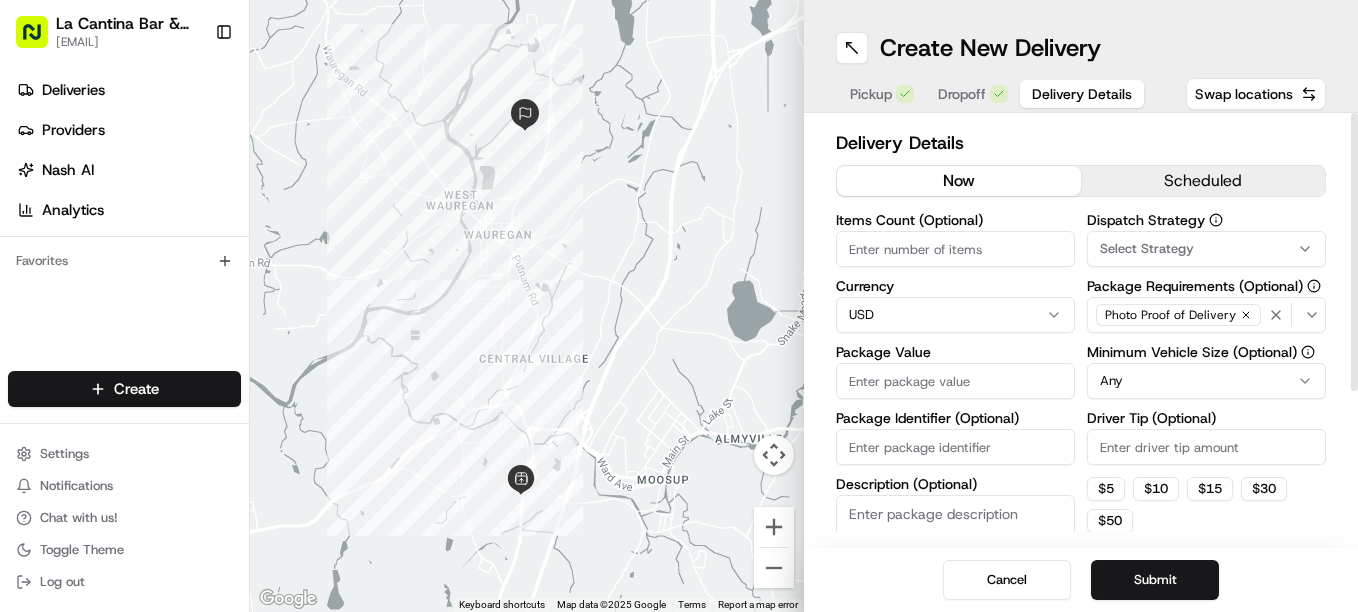 click on "Package Value" at bounding box center [955, 381] 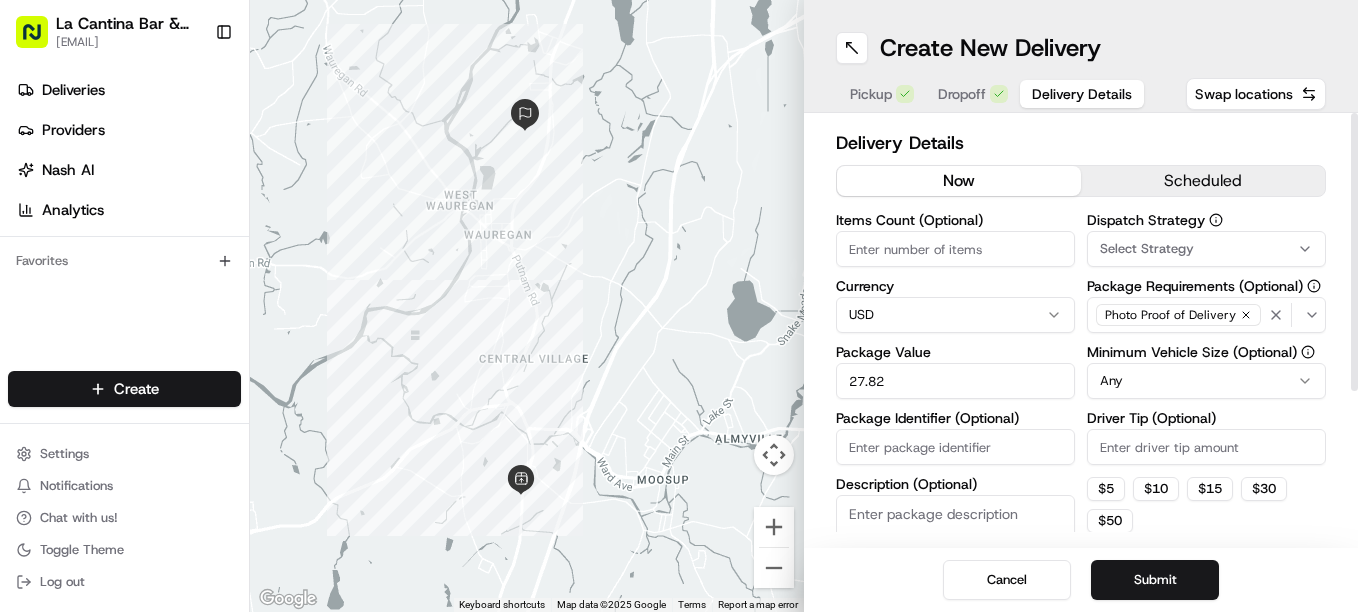 type on "27.82" 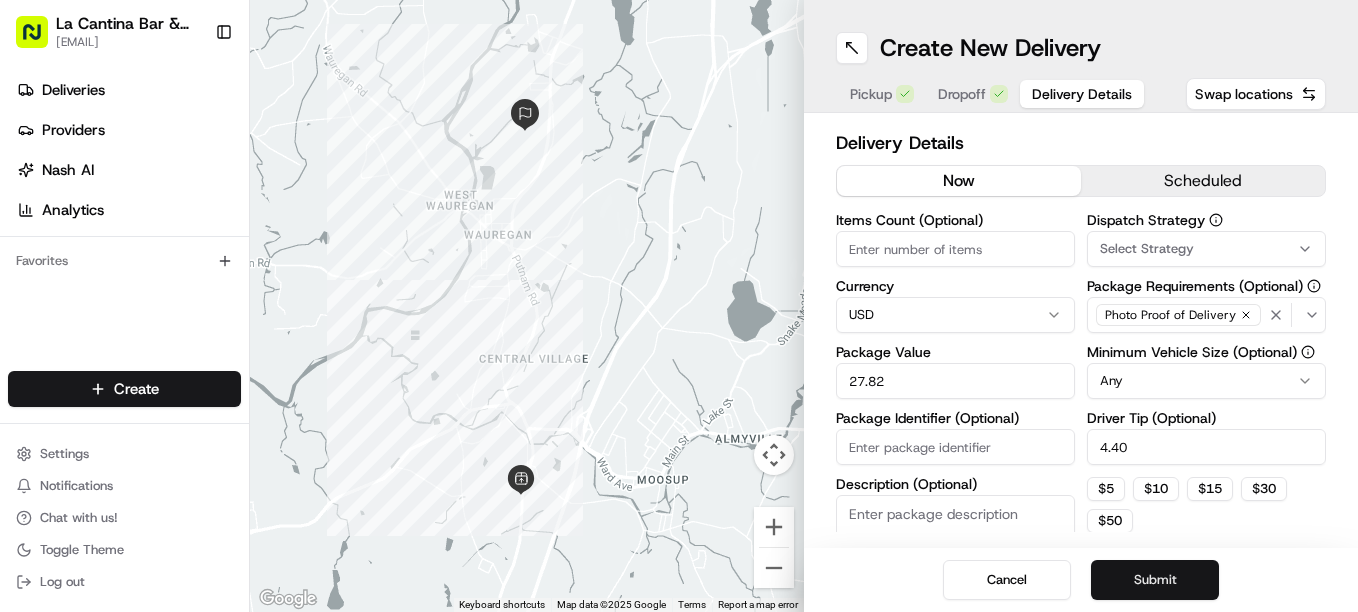 type on "4.40" 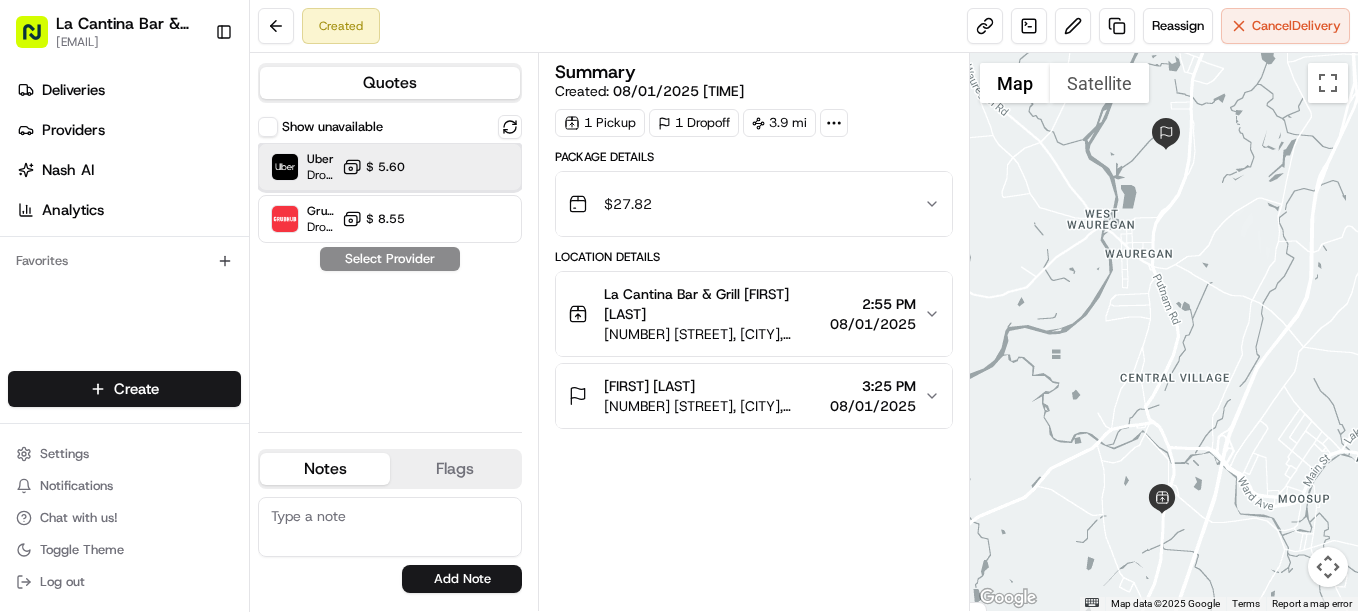 click on "Uber Dropoff ETA   26 minutes $   5.60" at bounding box center (390, 167) 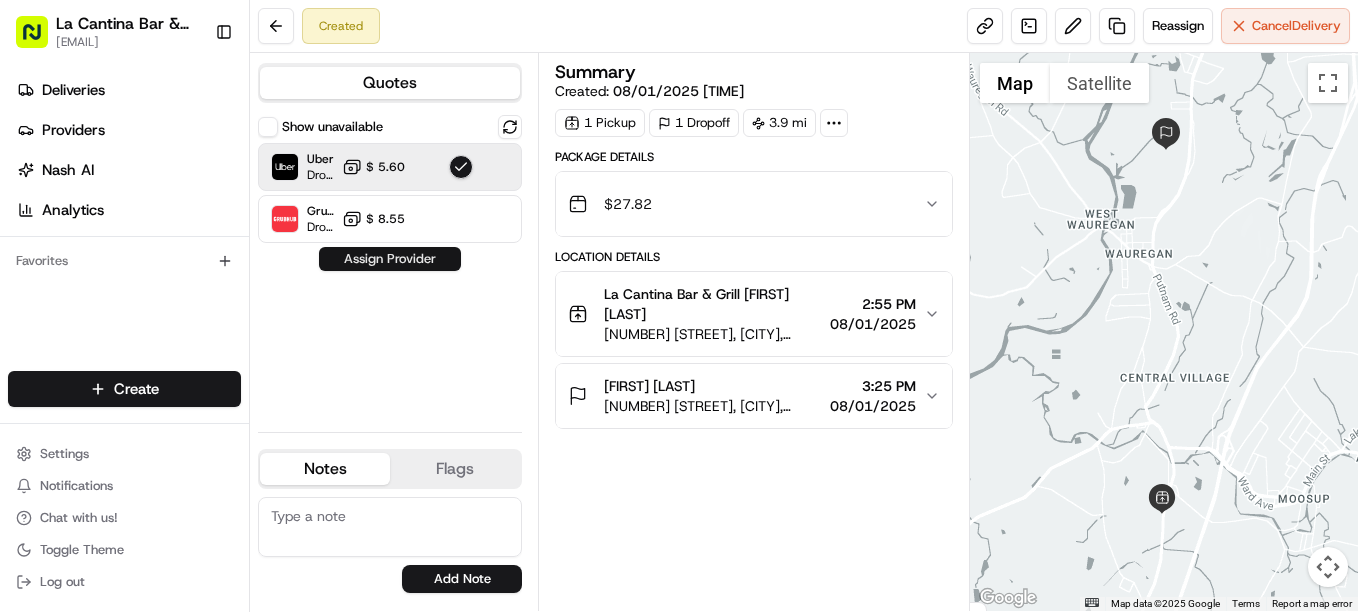 click on "Assign Provider" at bounding box center (390, 259) 